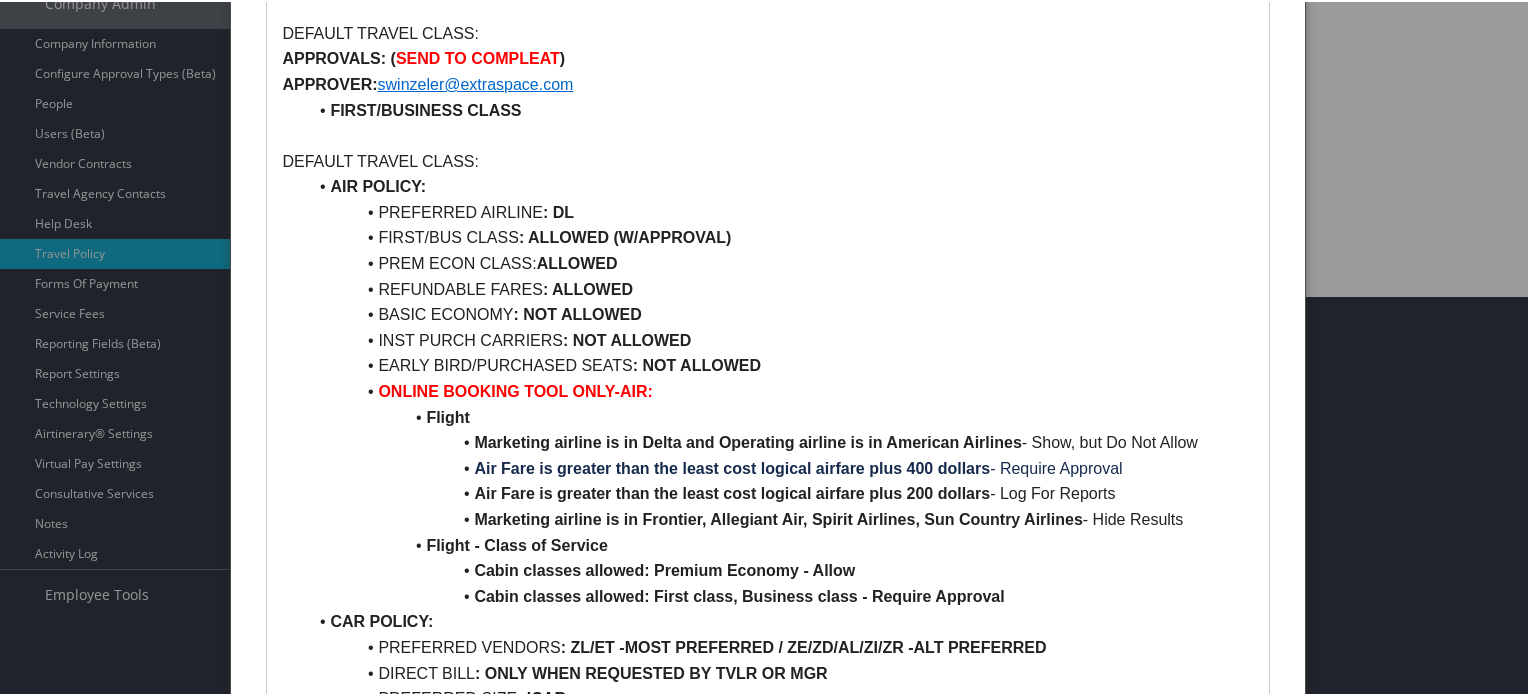 scroll, scrollTop: 0, scrollLeft: 0, axis: both 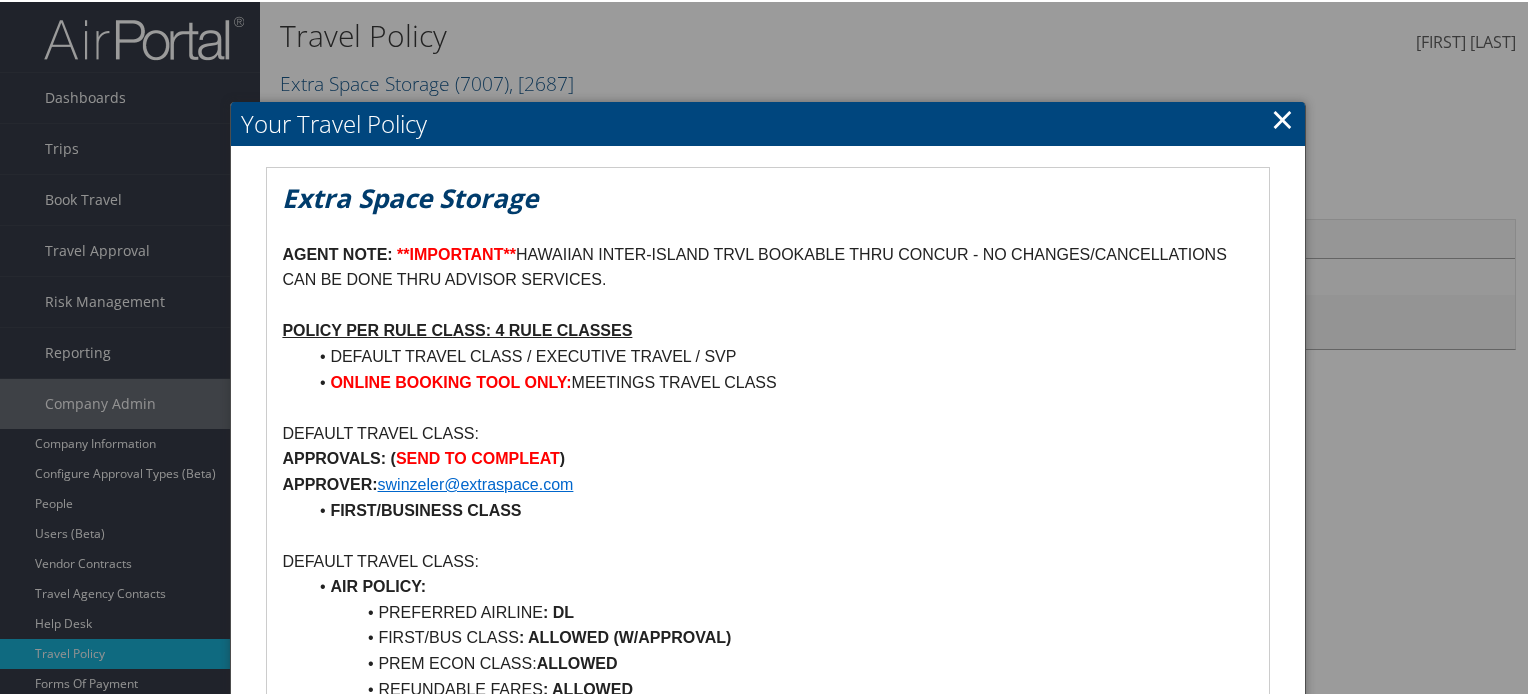 click on "×" at bounding box center [1282, 117] 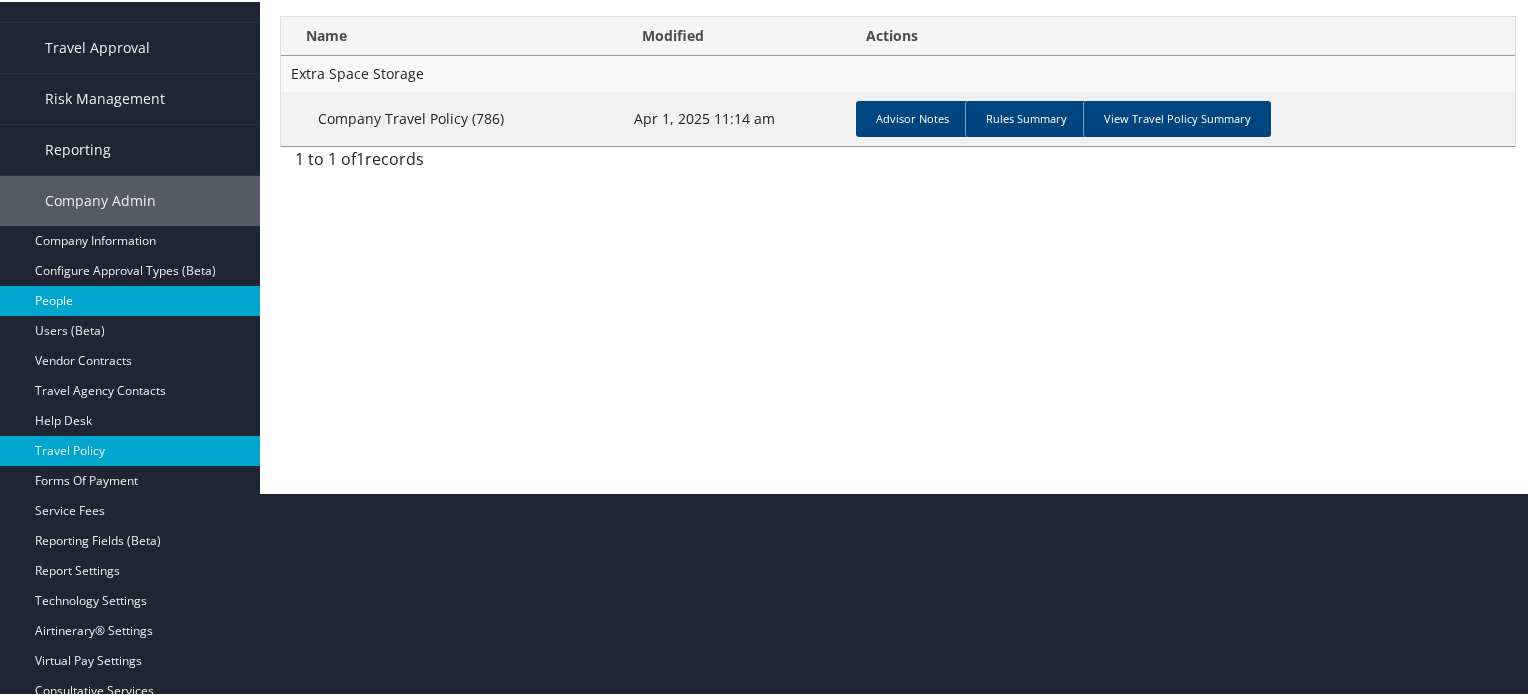 scroll, scrollTop: 322, scrollLeft: 0, axis: vertical 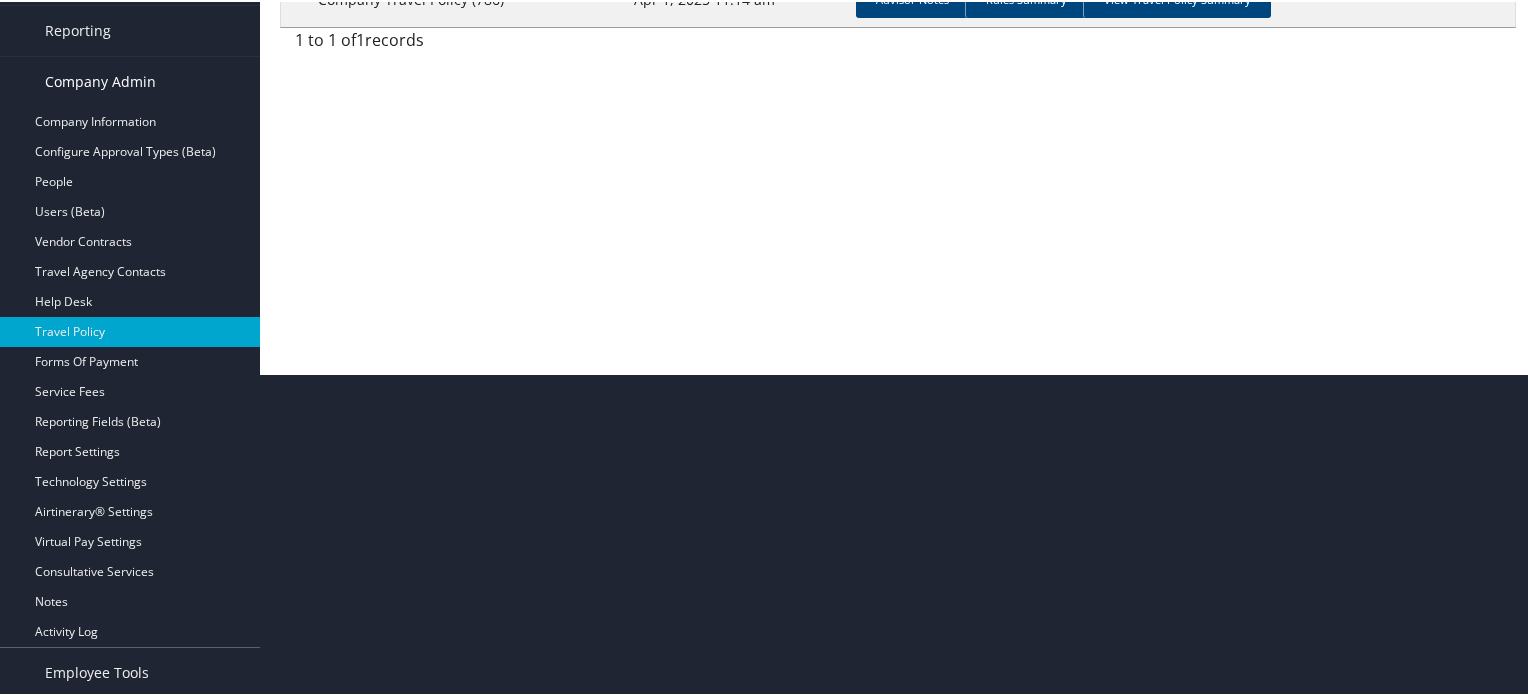 click on "[ORG] Admin" at bounding box center (100, 80) 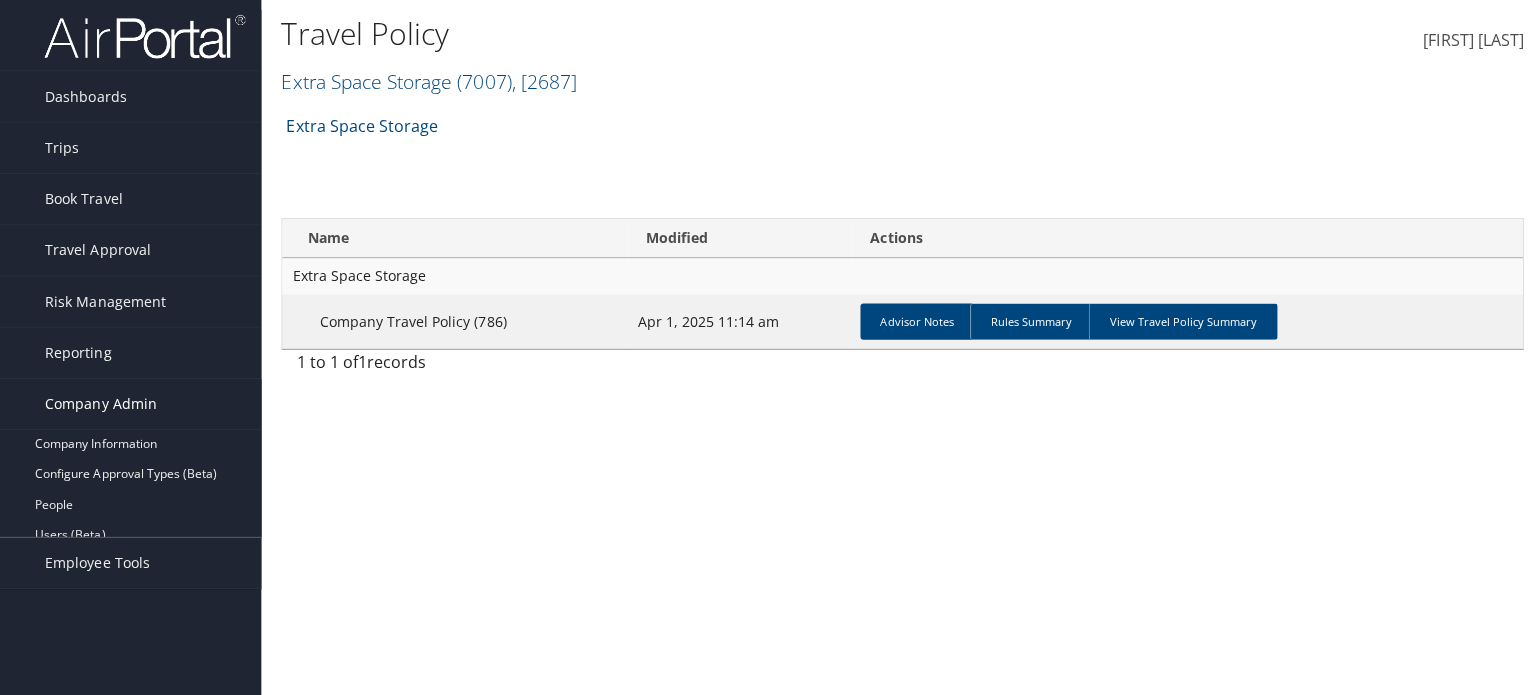 scroll, scrollTop: 0, scrollLeft: 0, axis: both 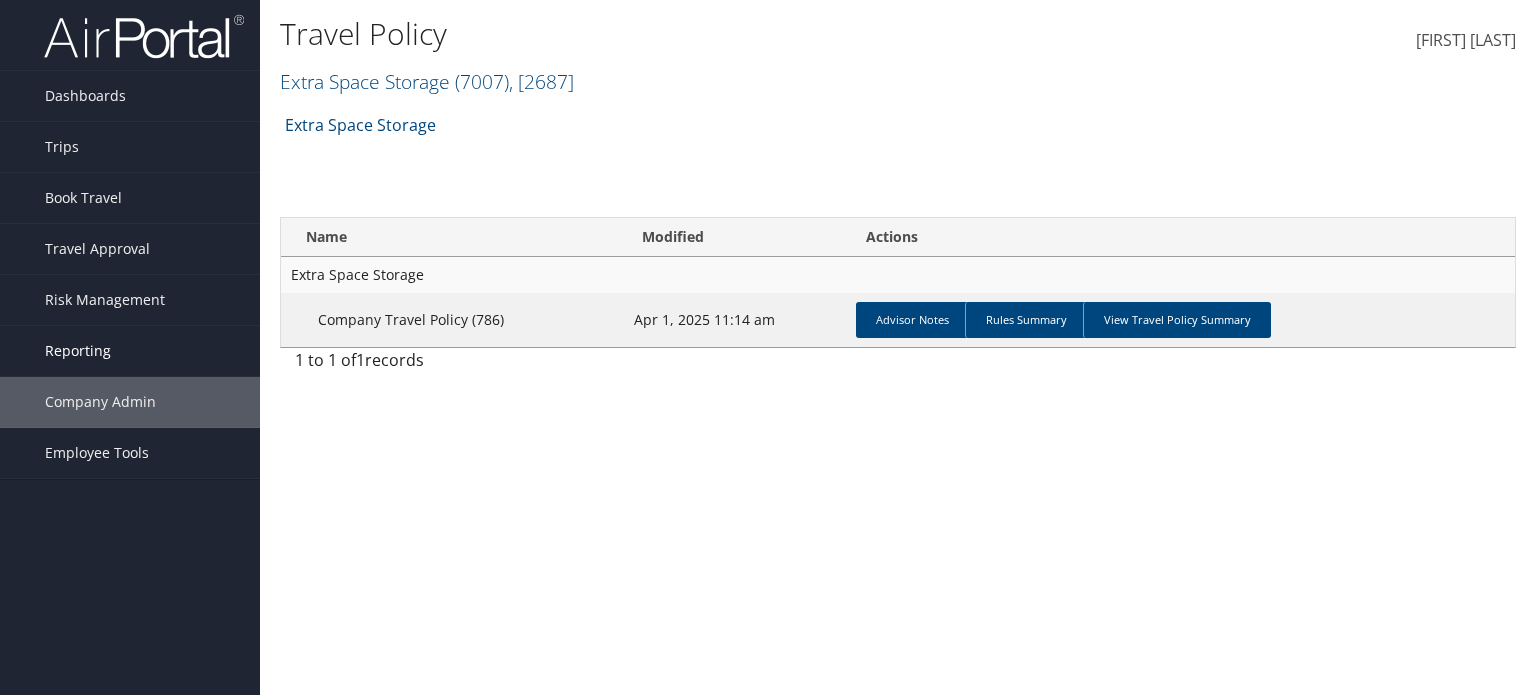 click on "Reporting" at bounding box center [78, 351] 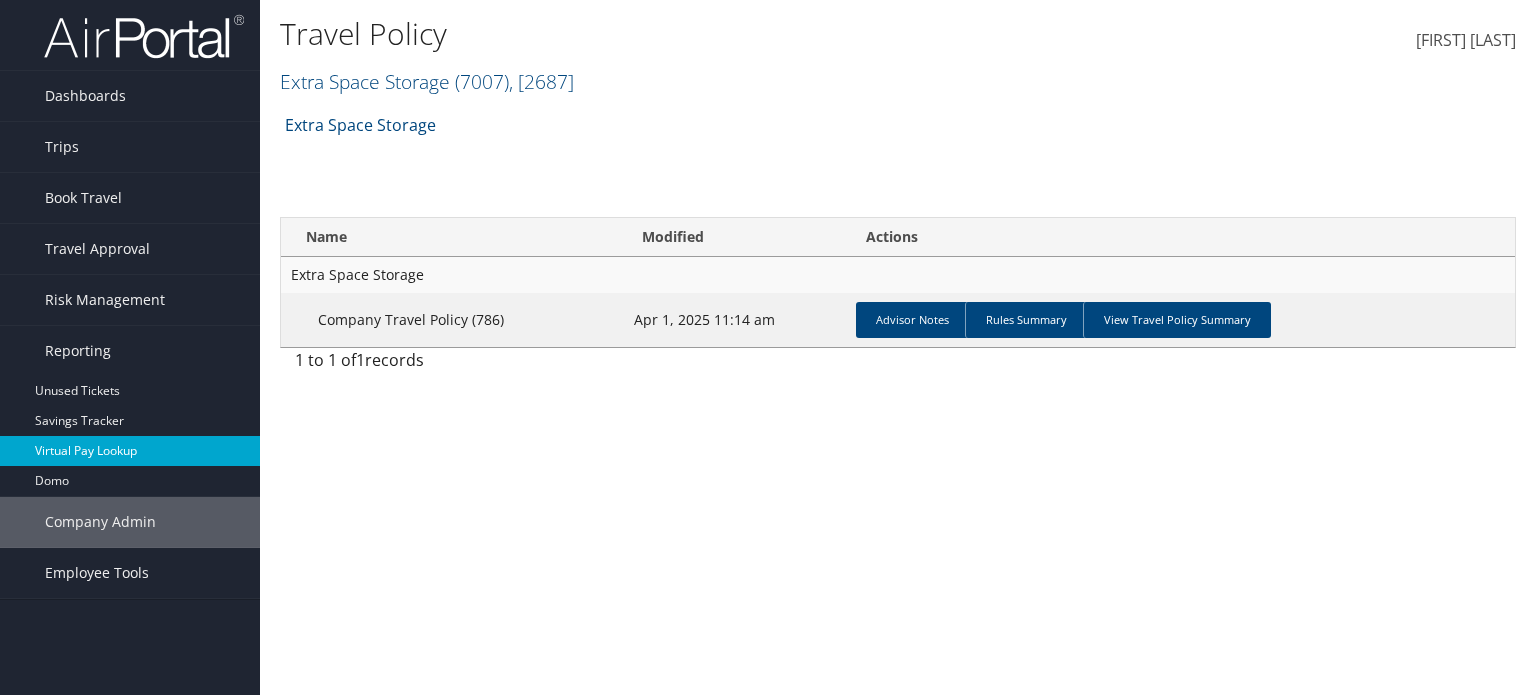 click on "Virtual Pay Lookup" at bounding box center [130, 451] 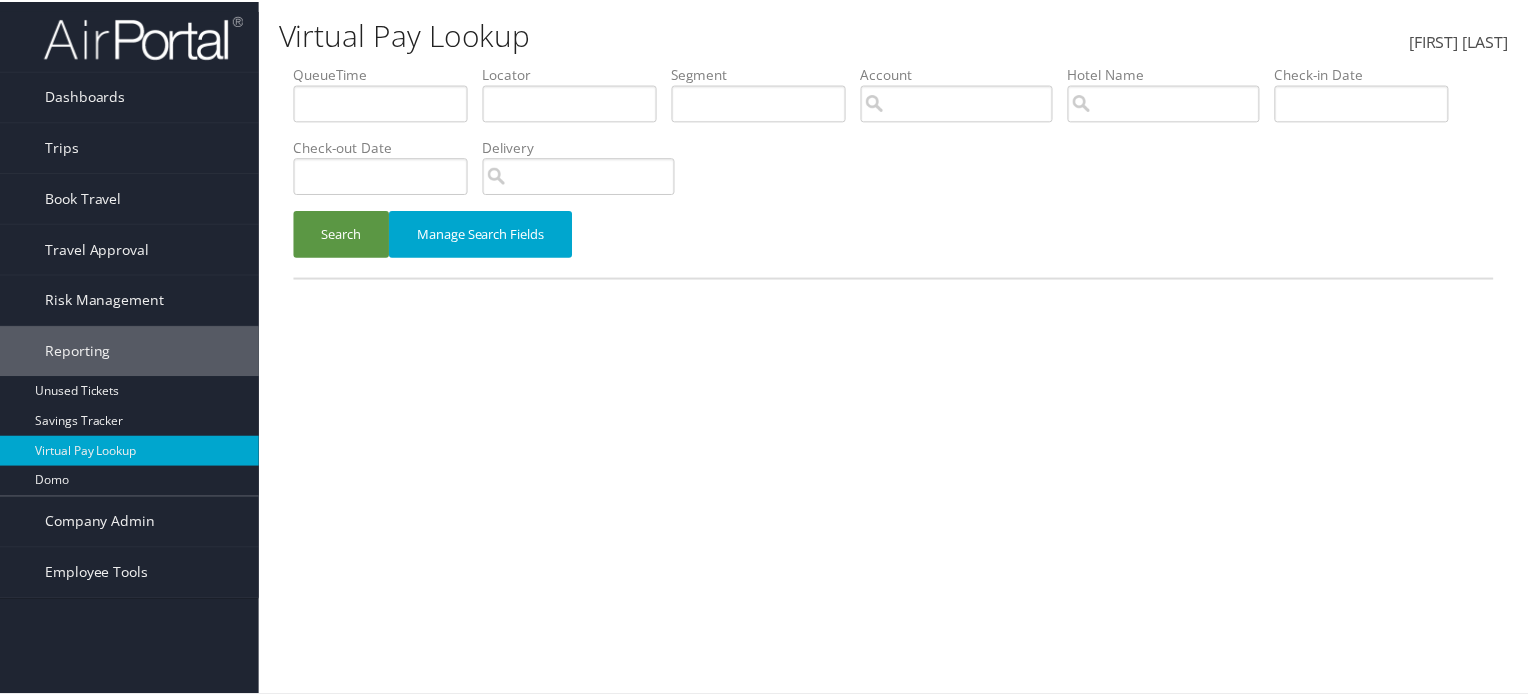 scroll, scrollTop: 0, scrollLeft: 0, axis: both 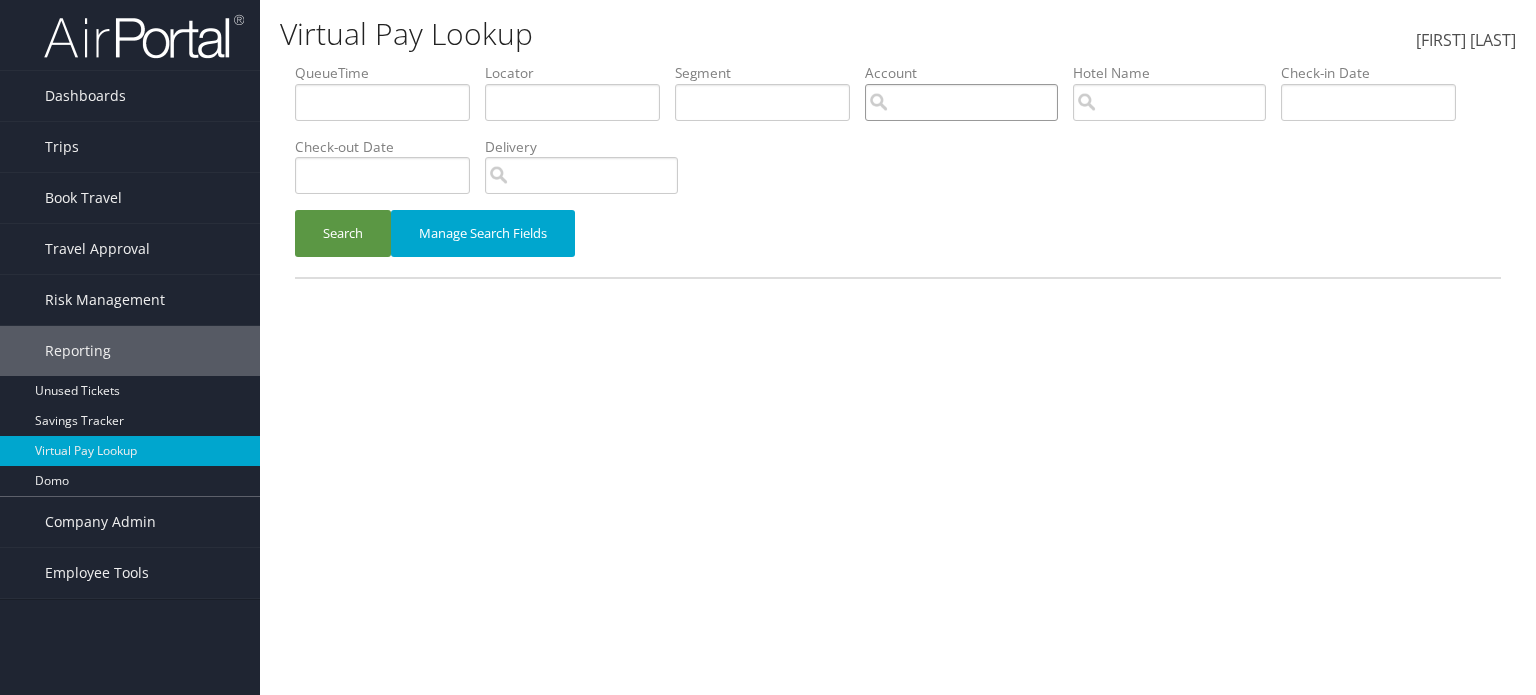 click at bounding box center (961, 102) 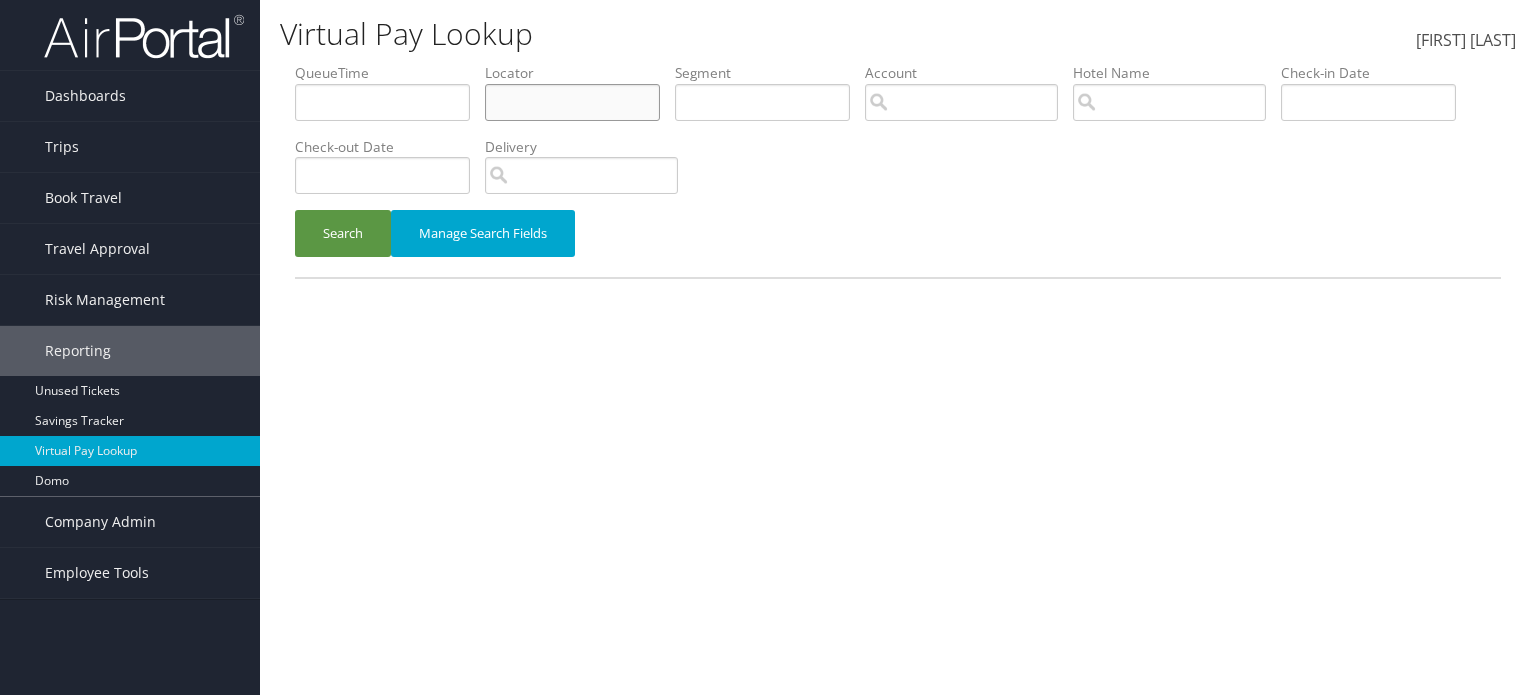 click at bounding box center [382, 102] 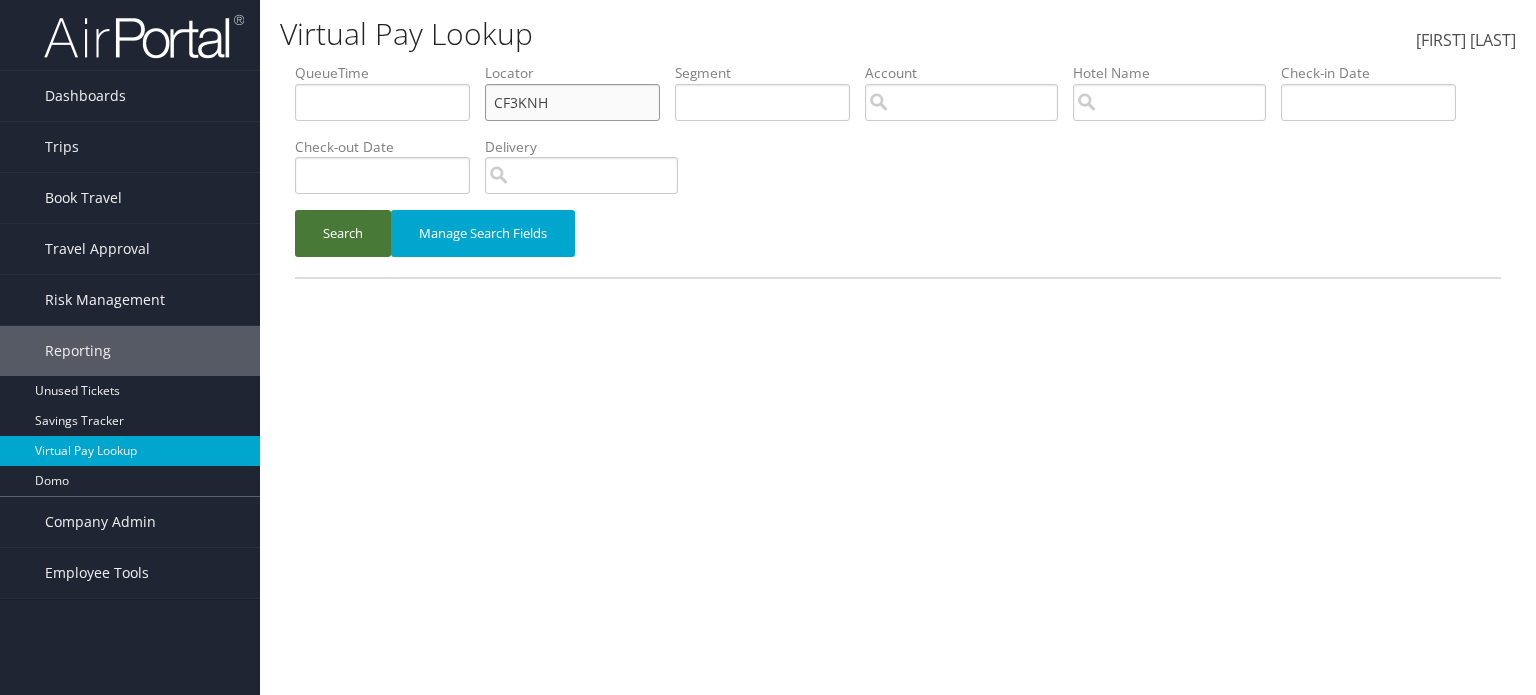 type on "CF3KNH" 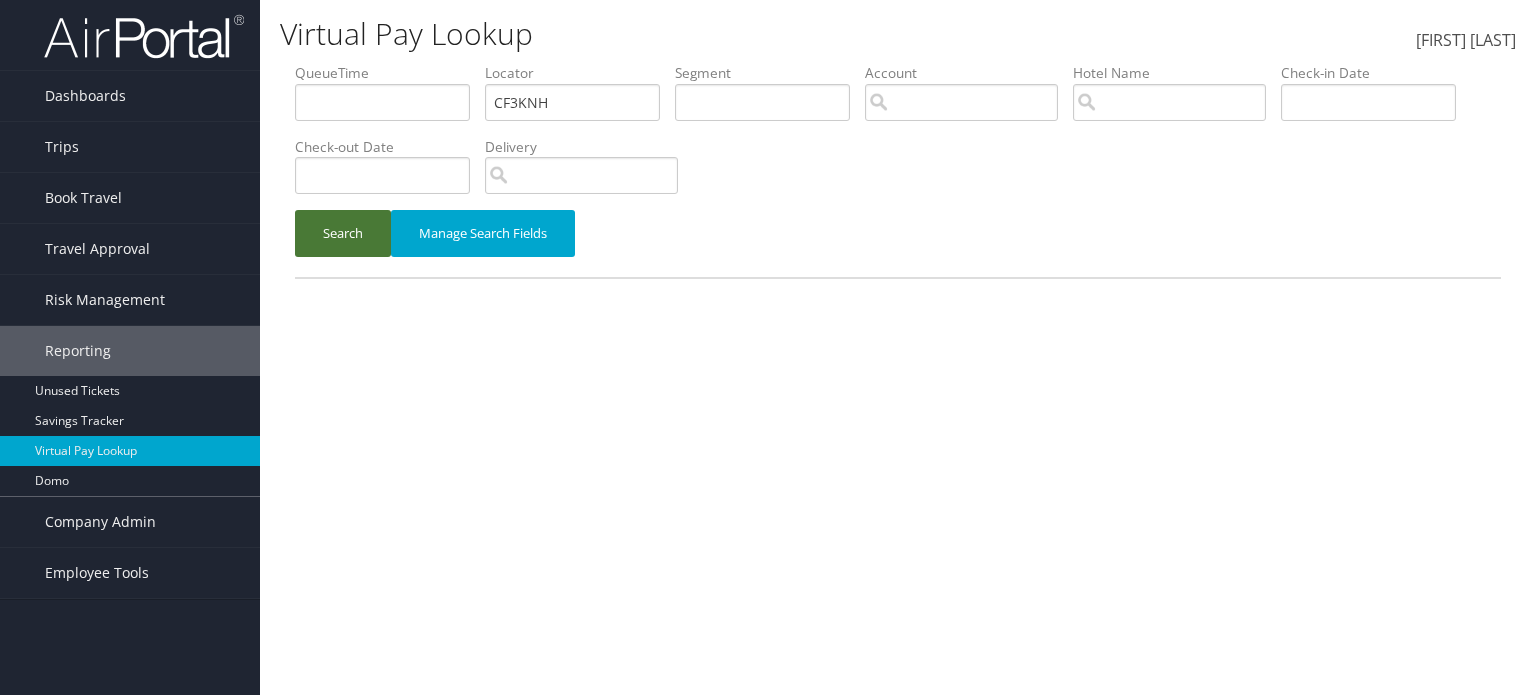 click on "Search" at bounding box center (343, 233) 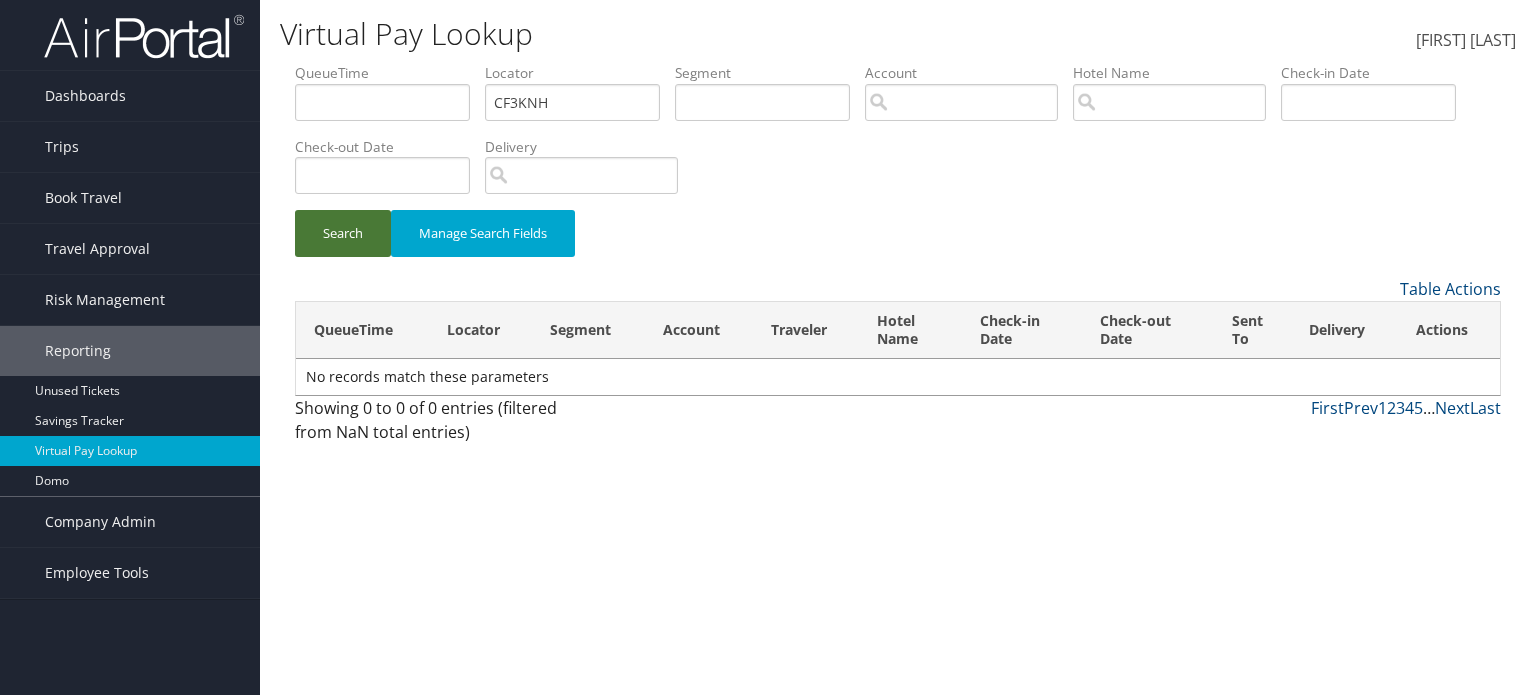 click on "Search" at bounding box center [343, 233] 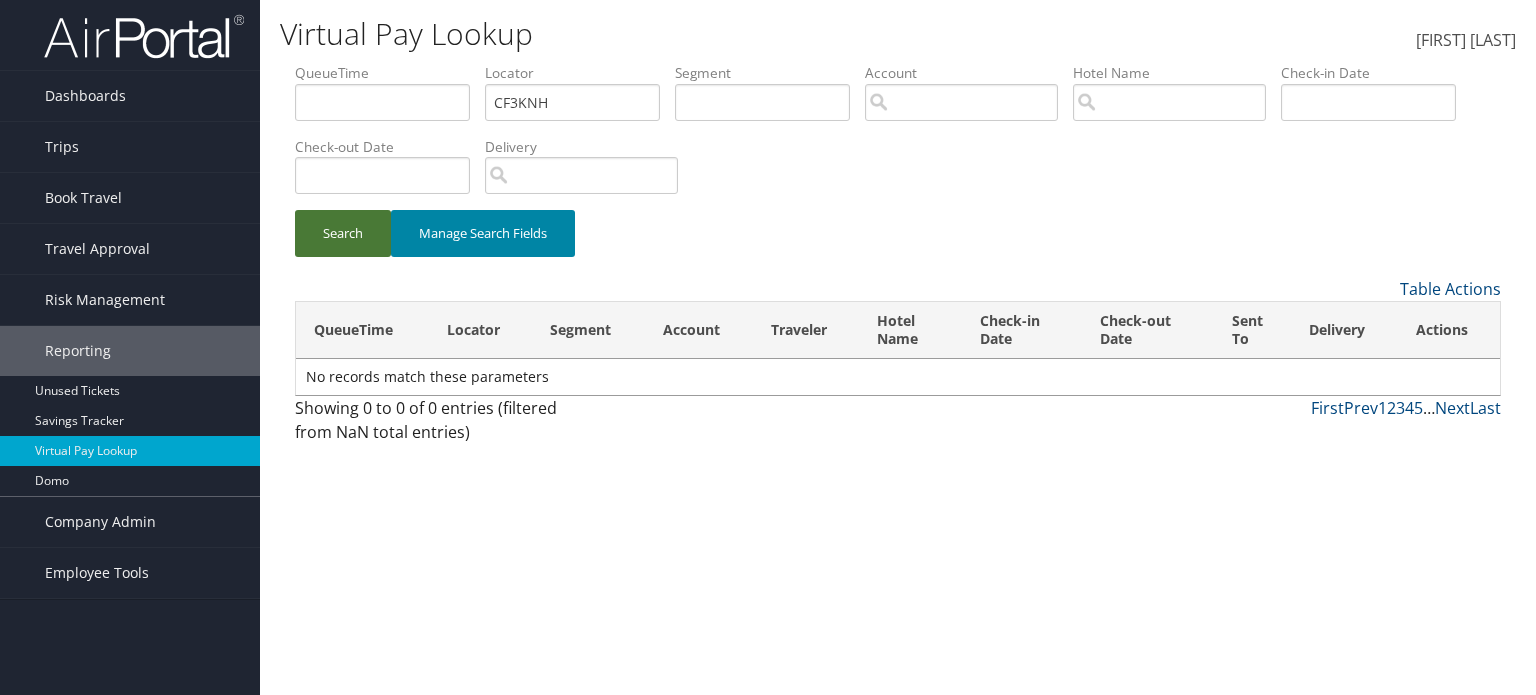 type 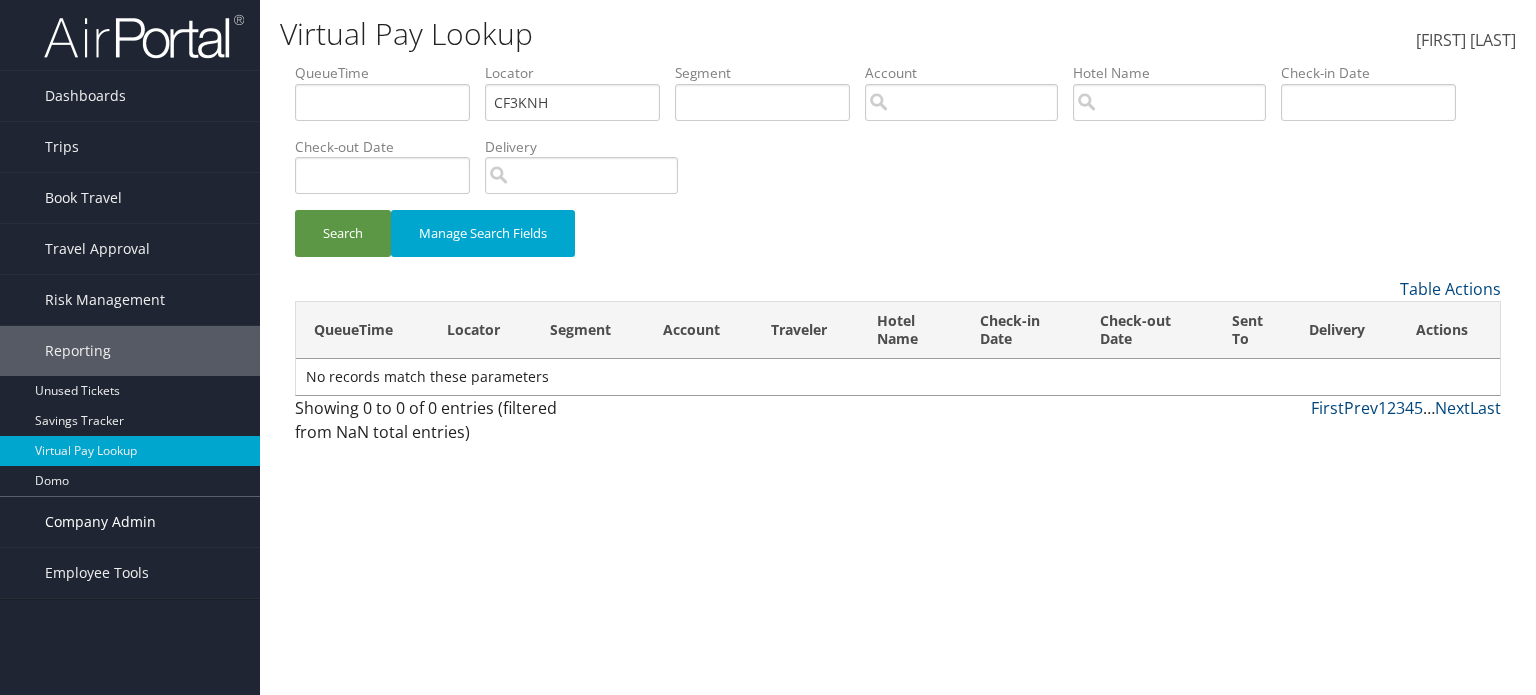 click on "Company Admin" at bounding box center [100, 522] 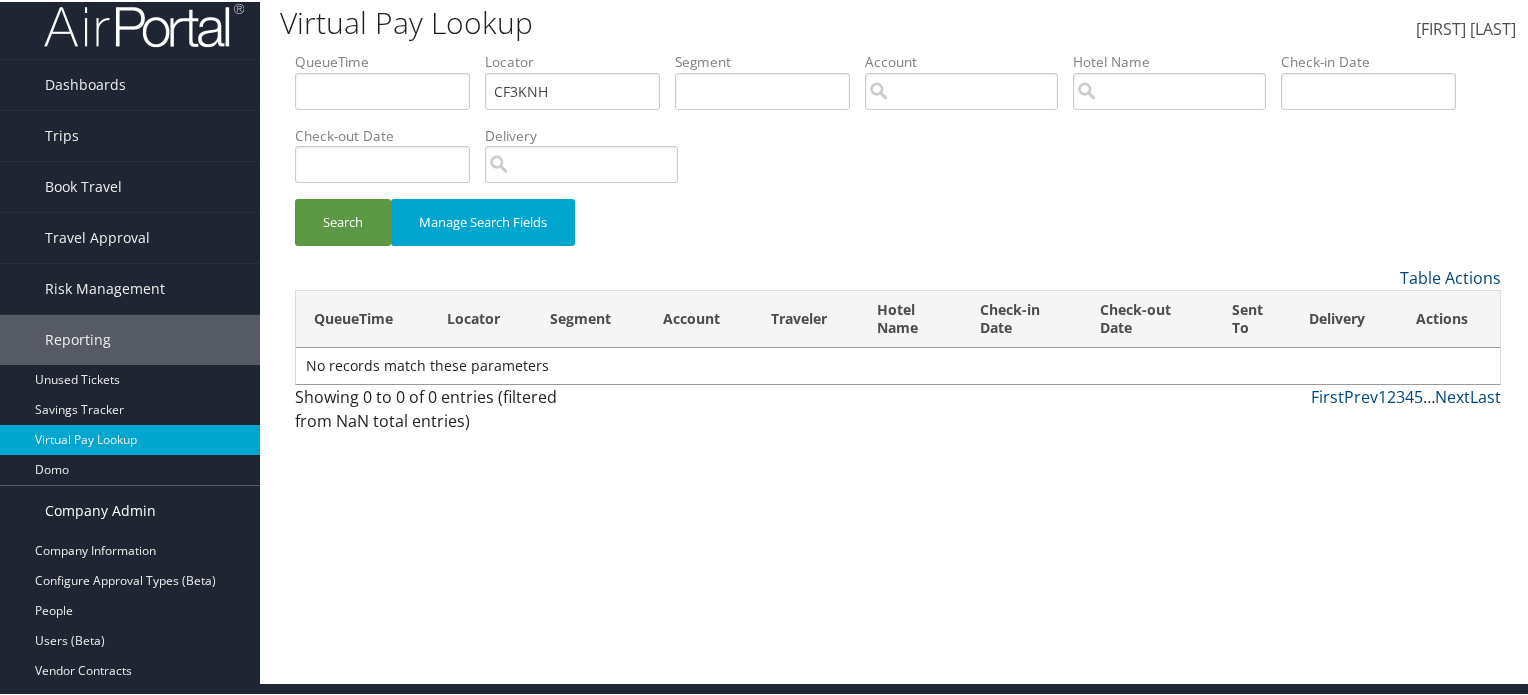 scroll, scrollTop: 200, scrollLeft: 0, axis: vertical 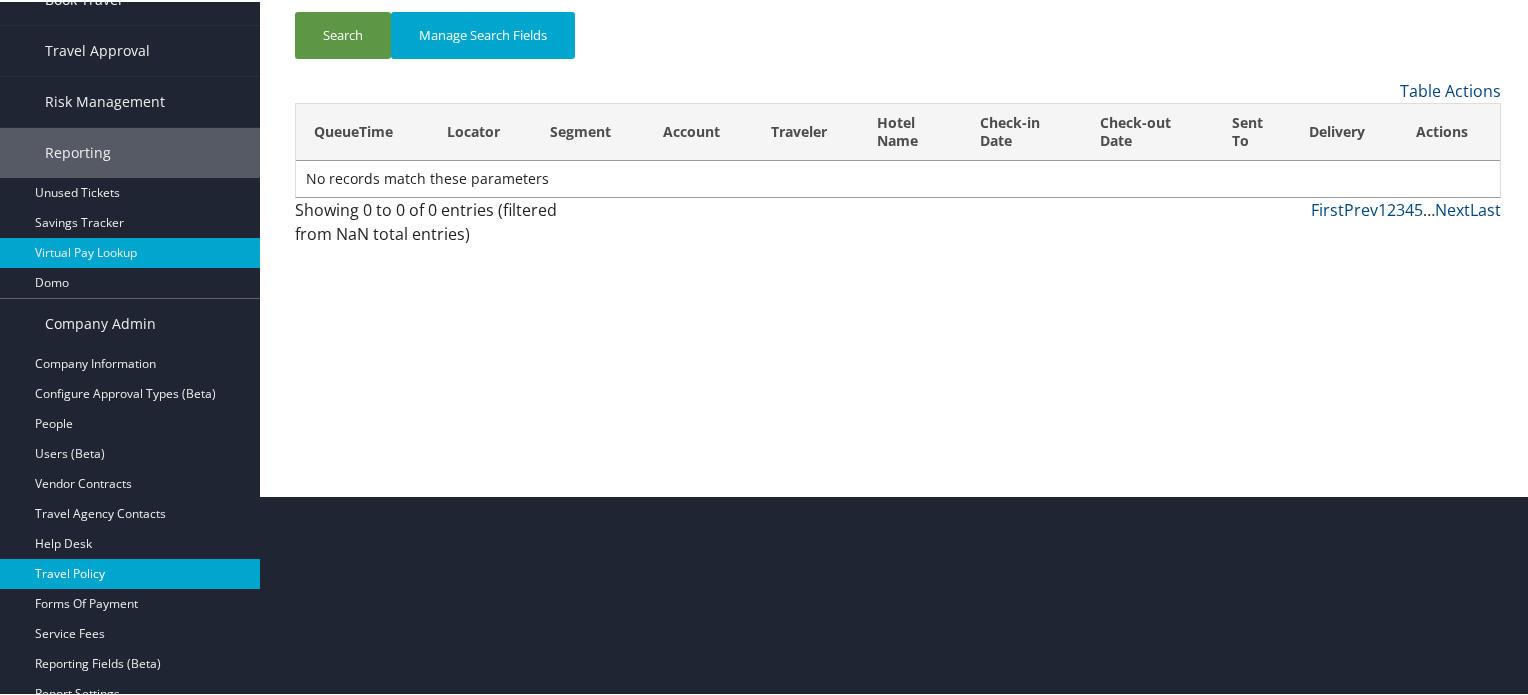 click on "Travel Policy" at bounding box center [130, 572] 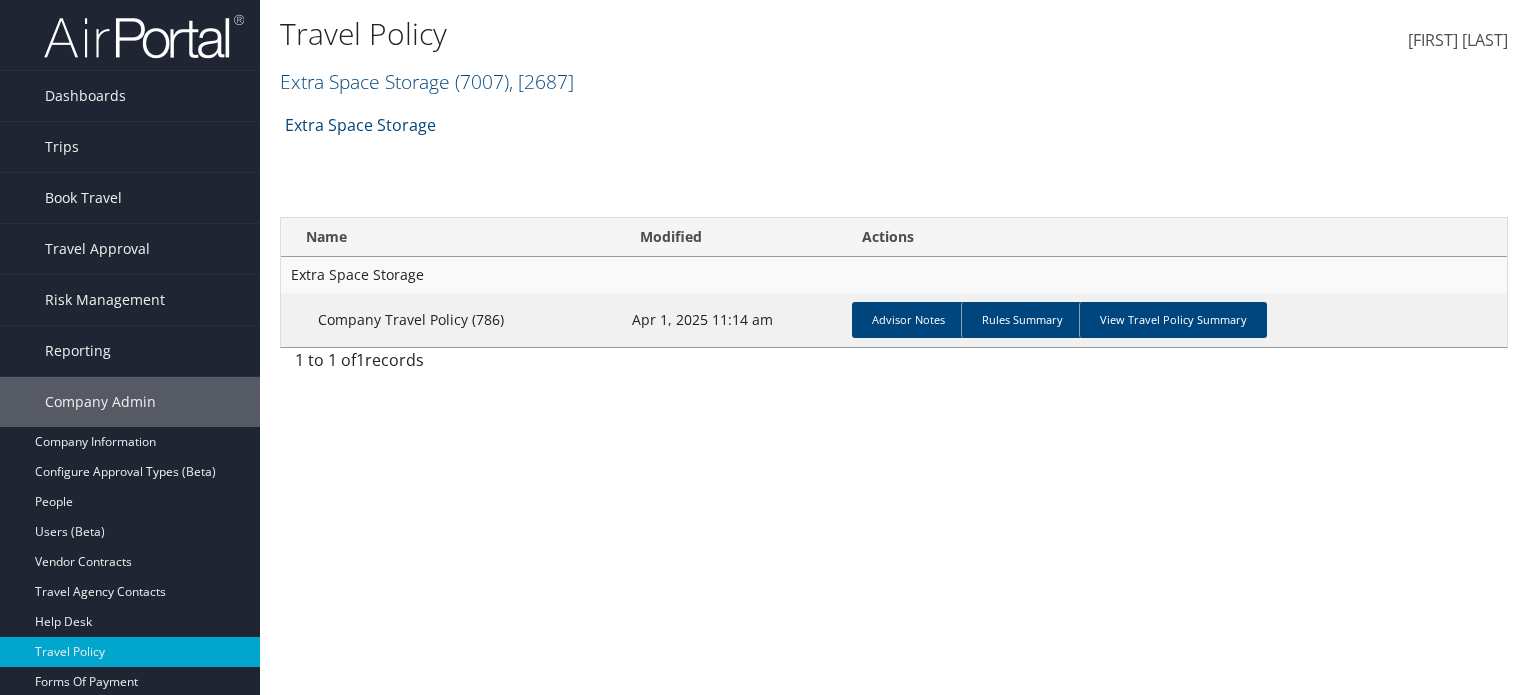 scroll, scrollTop: 0, scrollLeft: 0, axis: both 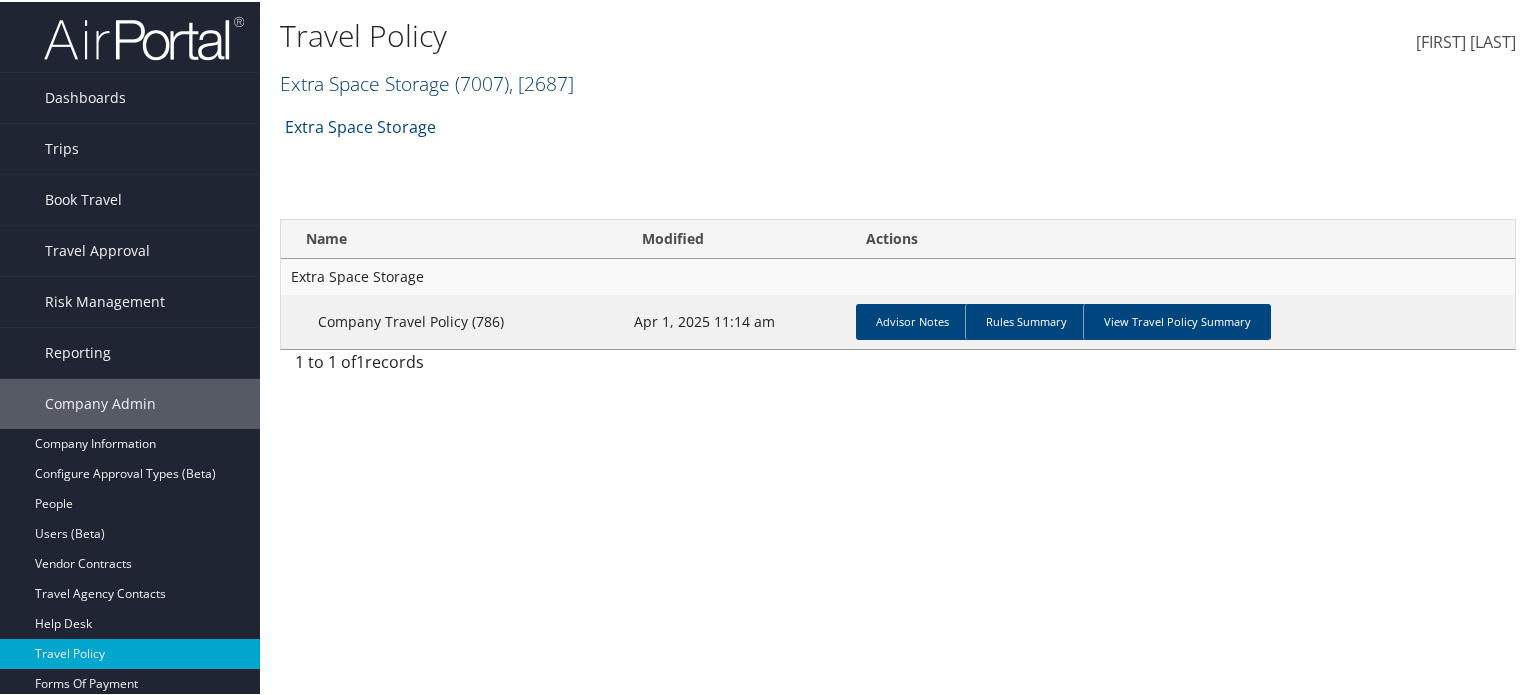 click at bounding box center (574, 81) 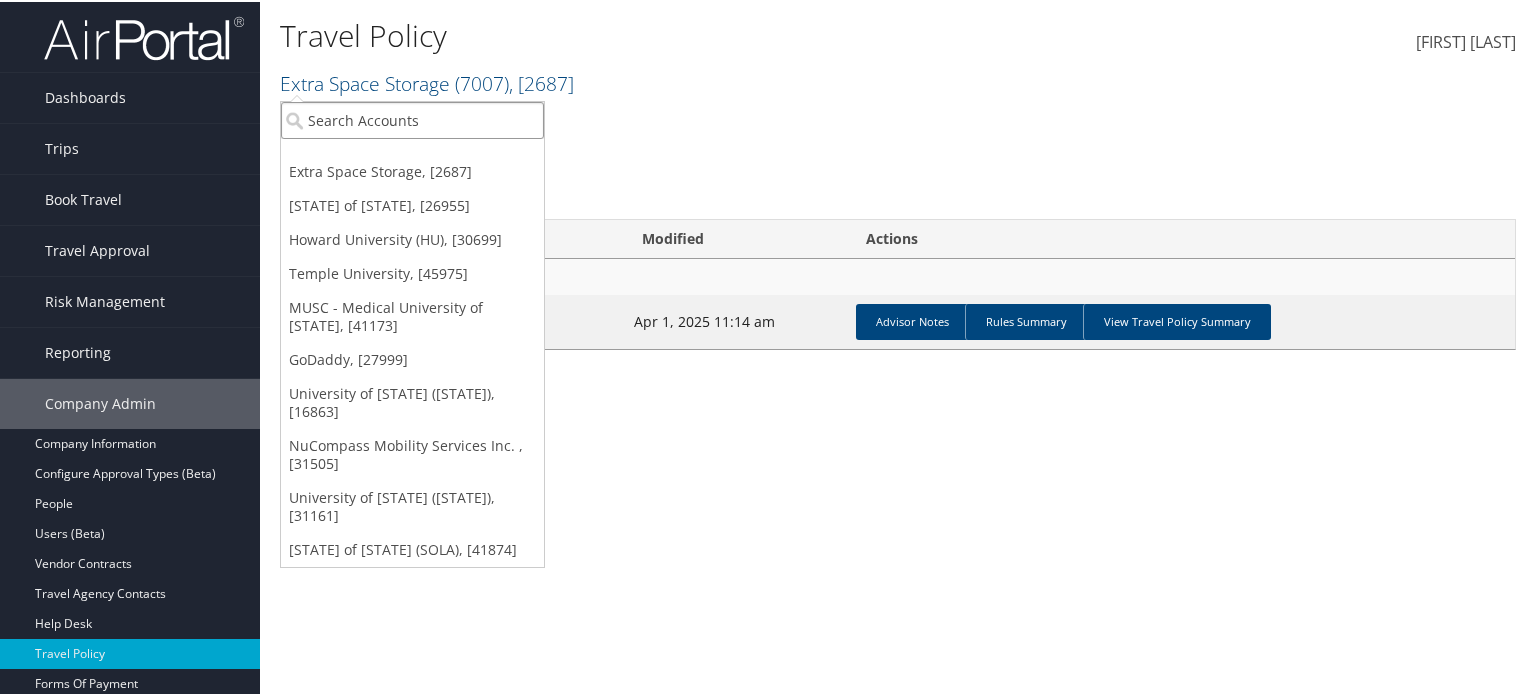 click at bounding box center [412, 118] 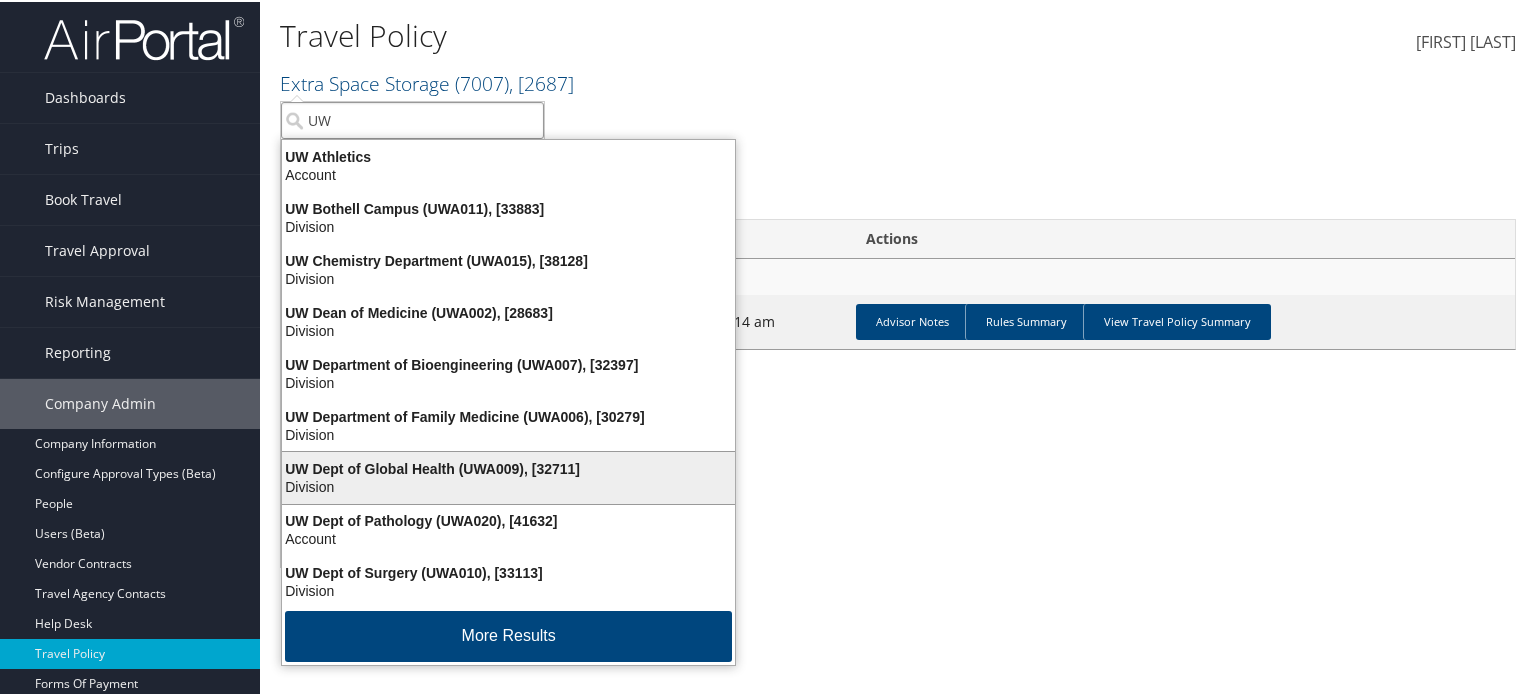 scroll, scrollTop: 0, scrollLeft: 0, axis: both 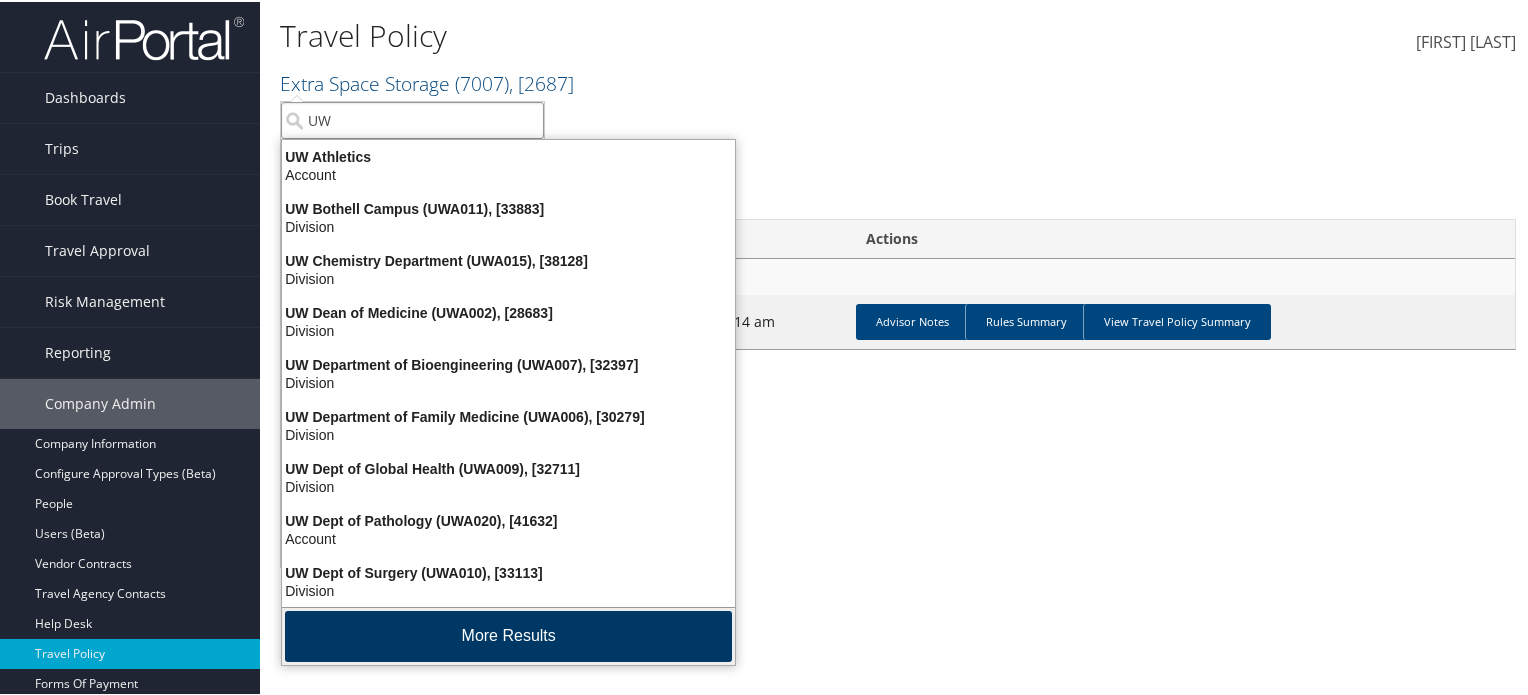 click on "More Results" at bounding box center [508, 634] 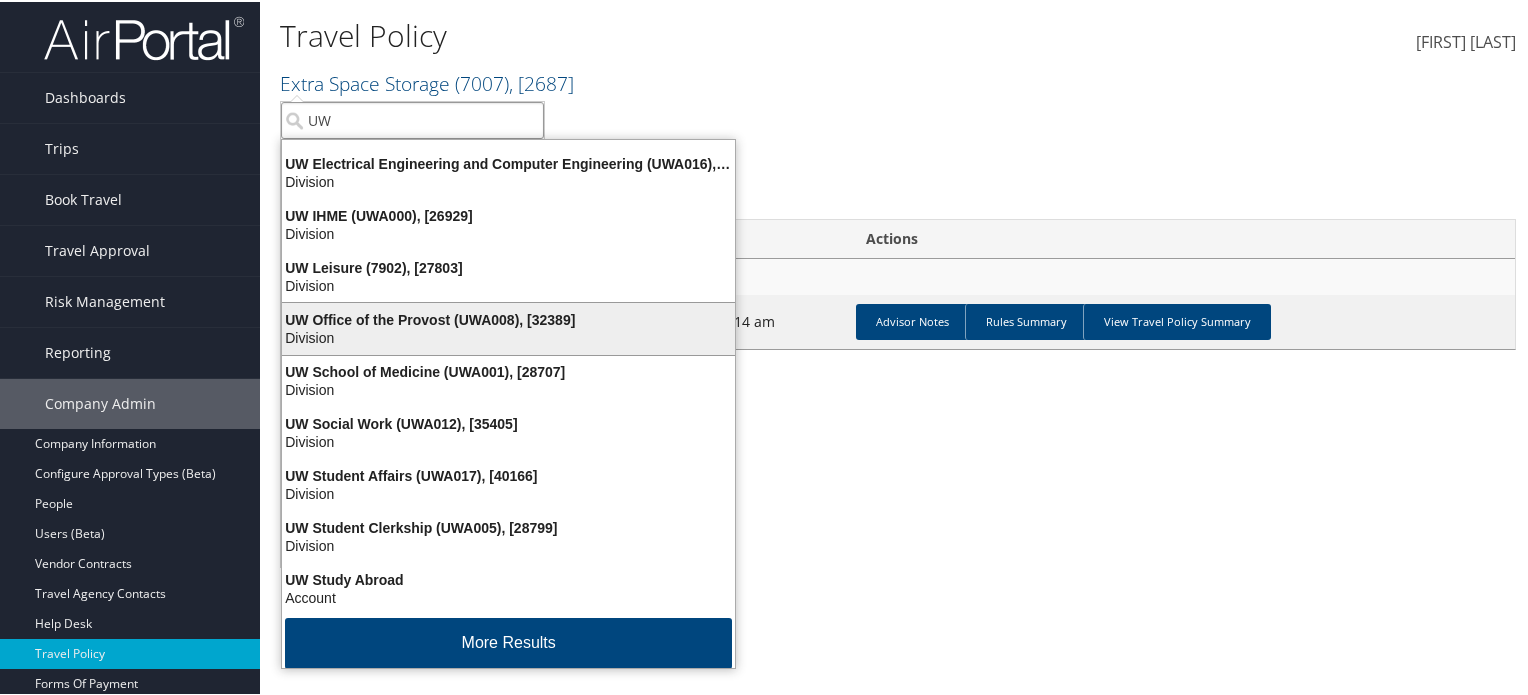 scroll, scrollTop: 470, scrollLeft: 0, axis: vertical 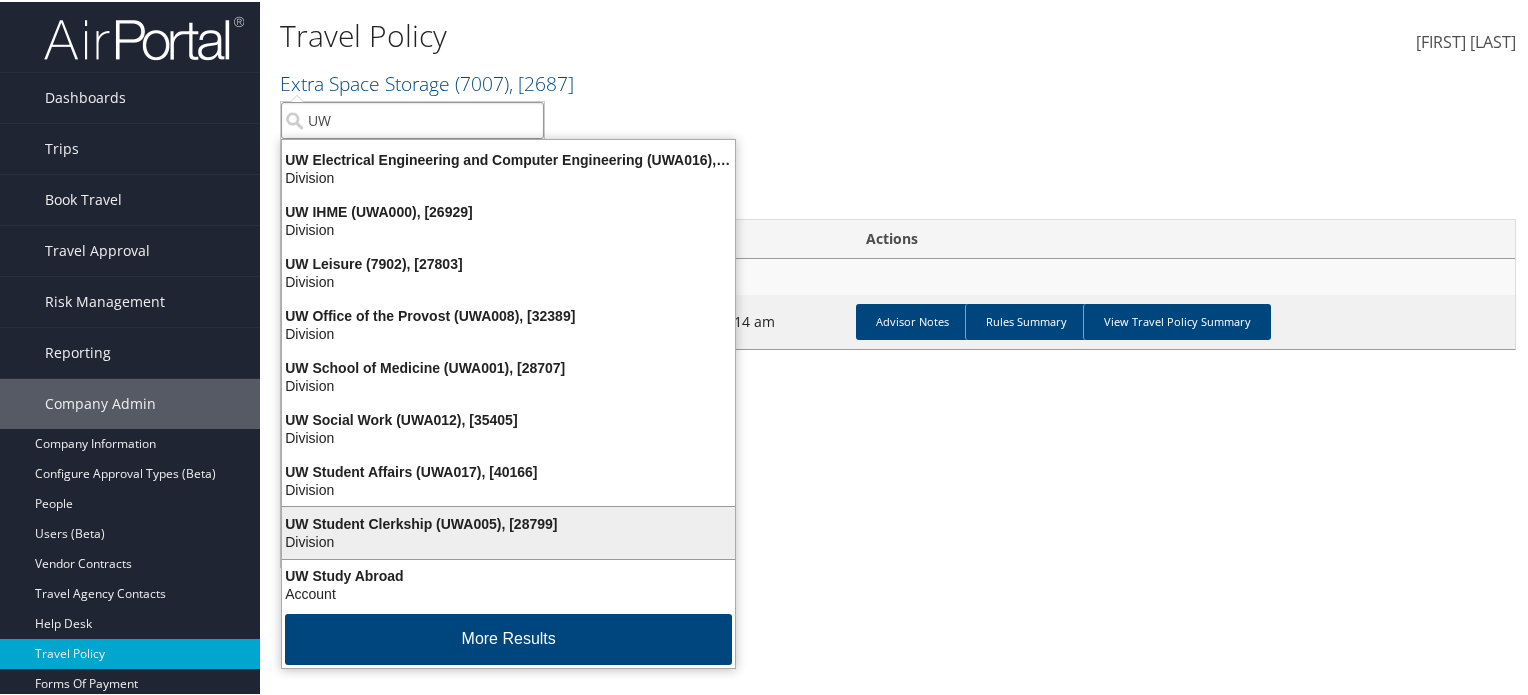 click on "Division" at bounding box center [508, 522] 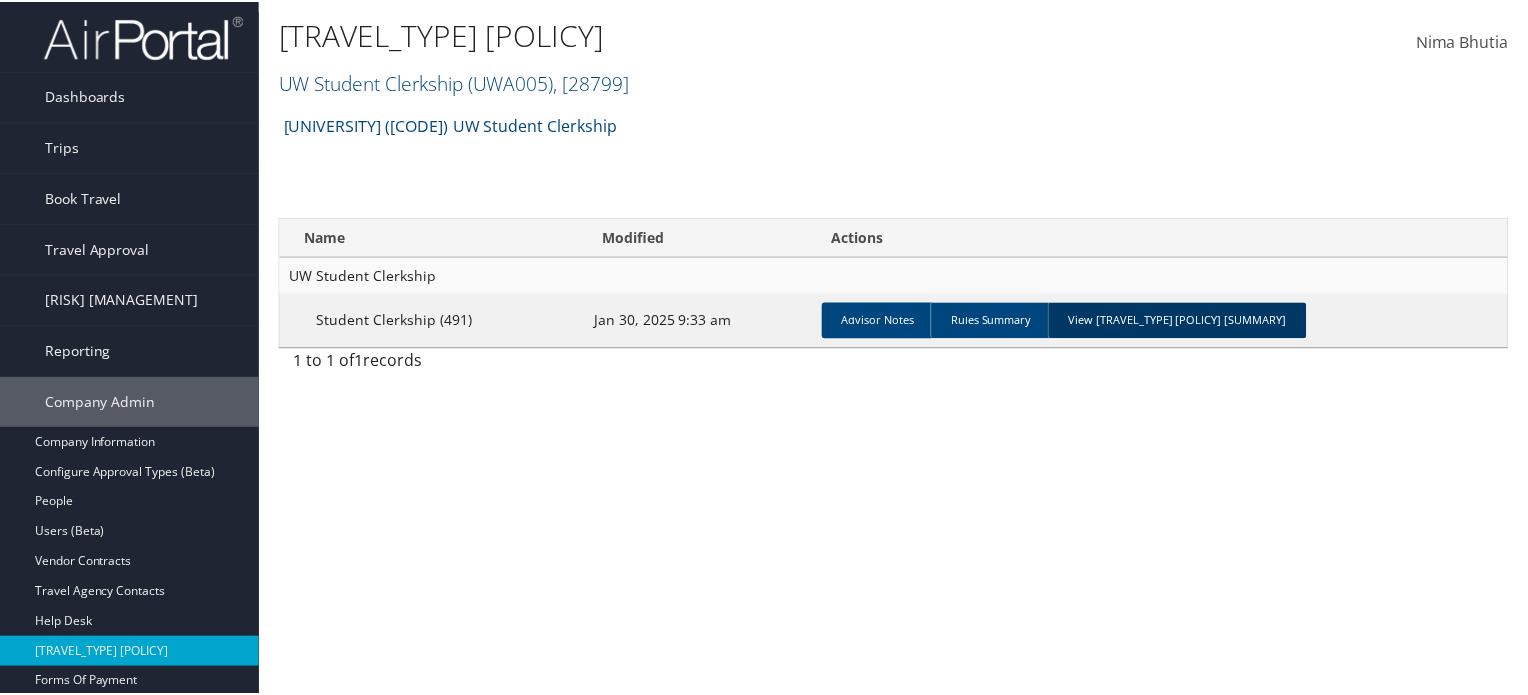 scroll, scrollTop: 0, scrollLeft: 0, axis: both 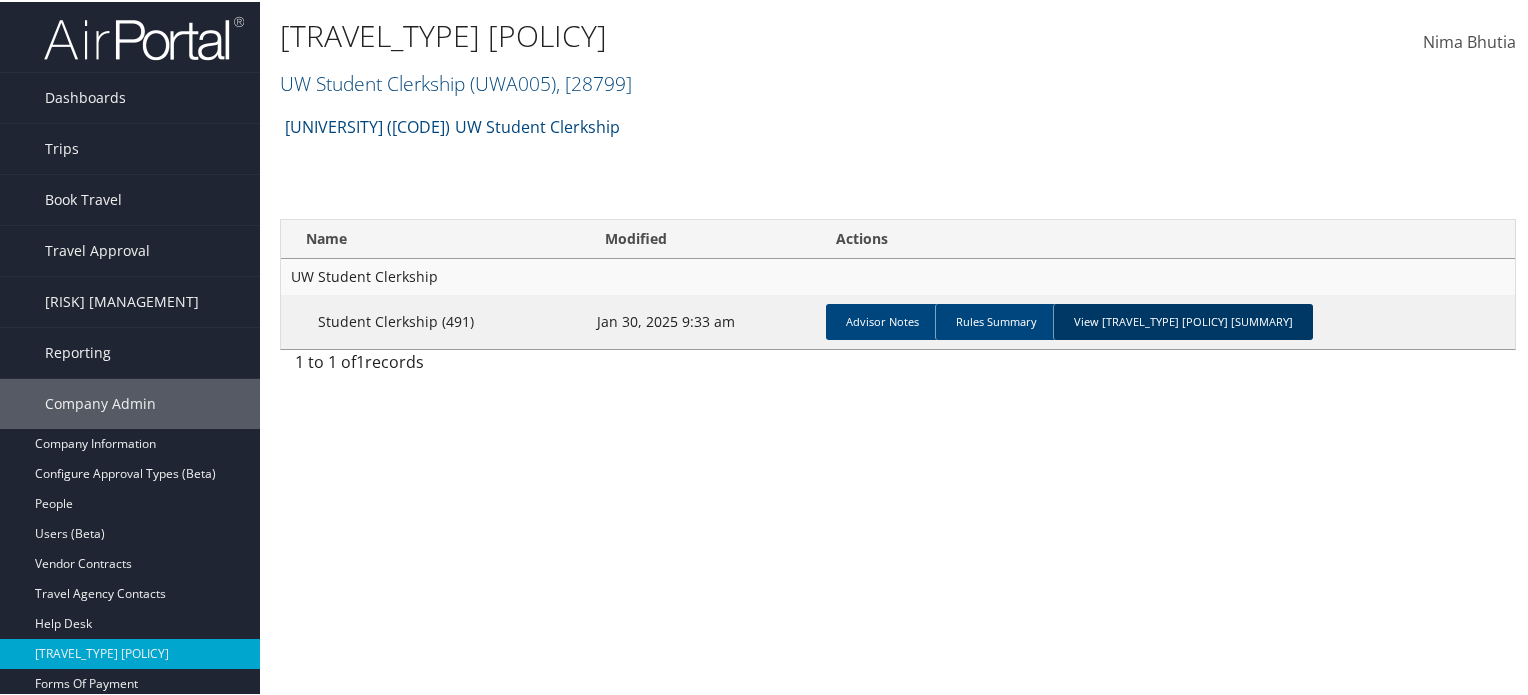 click on "View Travel Policy Summary" at bounding box center [1183, 320] 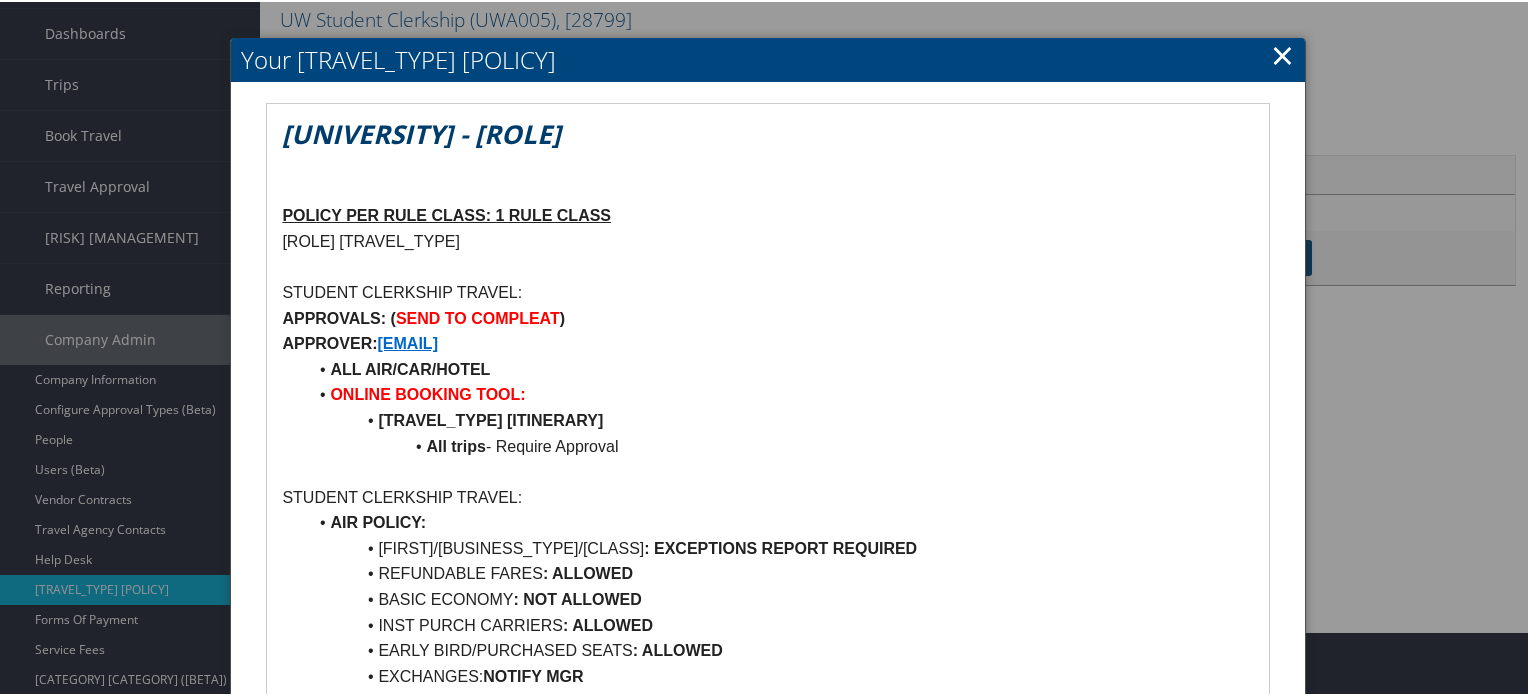 scroll, scrollTop: 0, scrollLeft: 0, axis: both 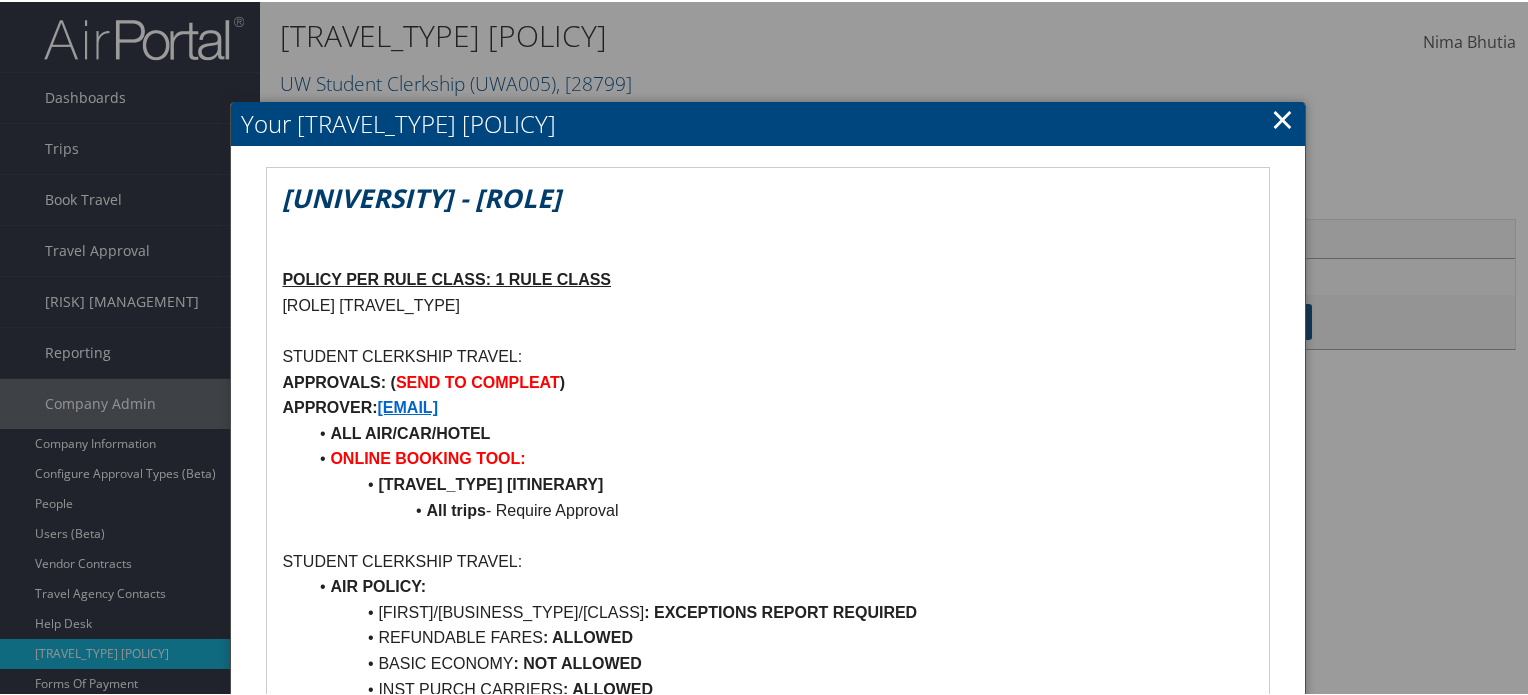 click on "×" at bounding box center [1282, 117] 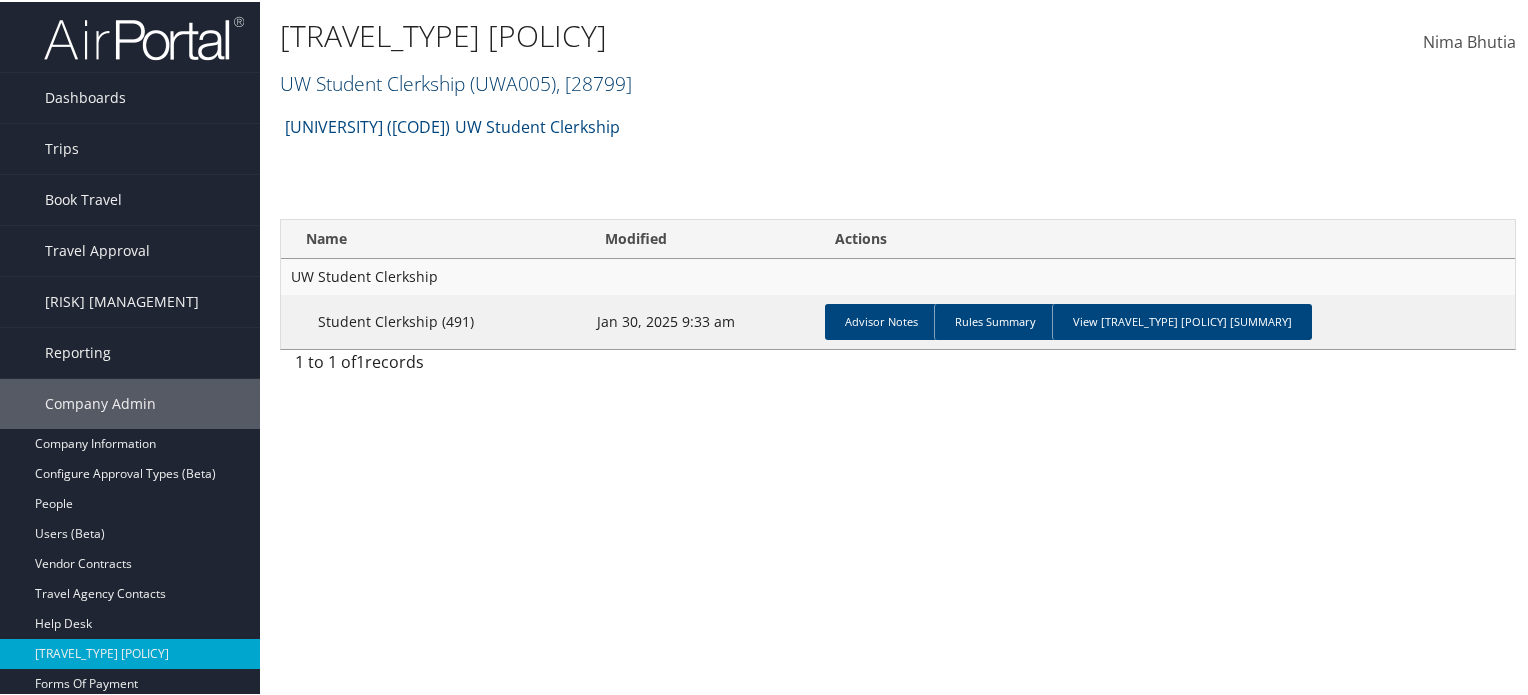 click on "UW Student Clerkship   ( UWA005 )  , [ 28799 ]" at bounding box center (456, 81) 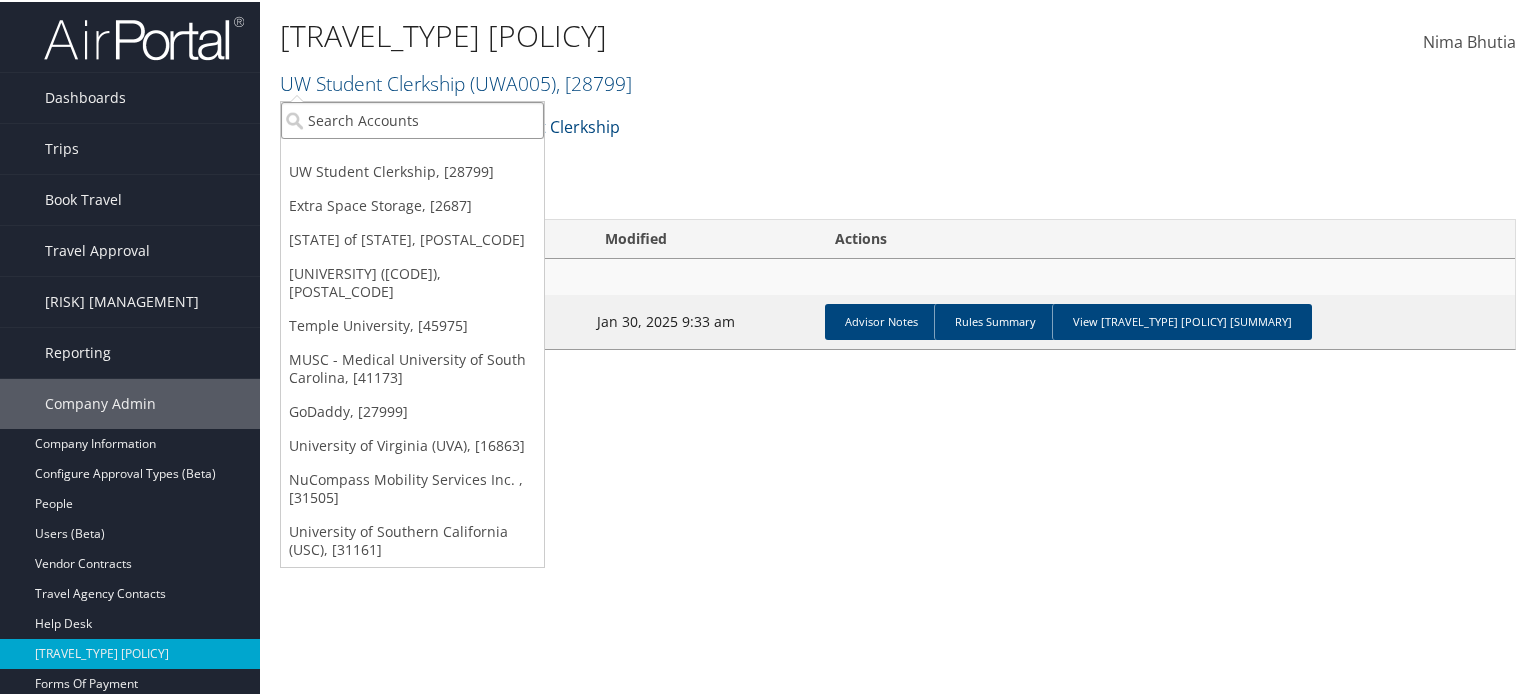 click at bounding box center (412, 118) 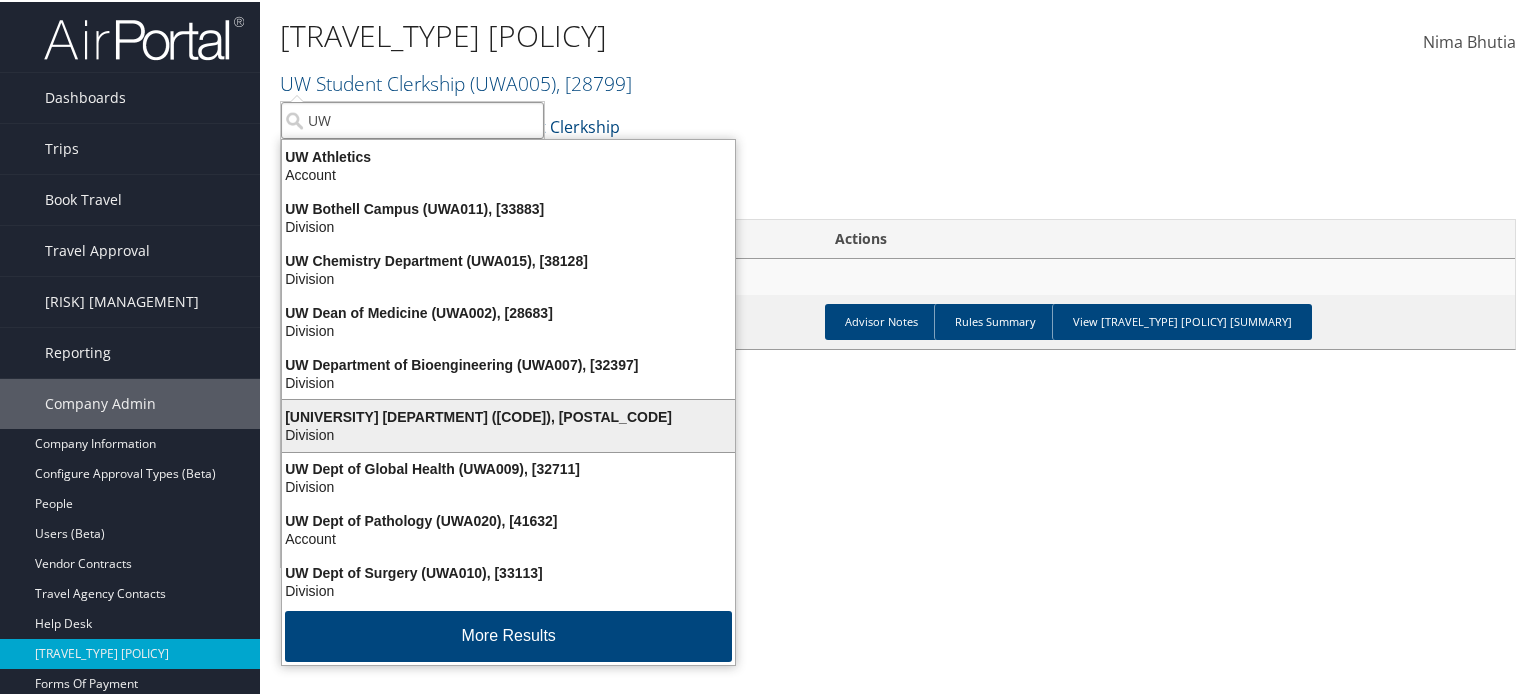 scroll, scrollTop: 3, scrollLeft: 0, axis: vertical 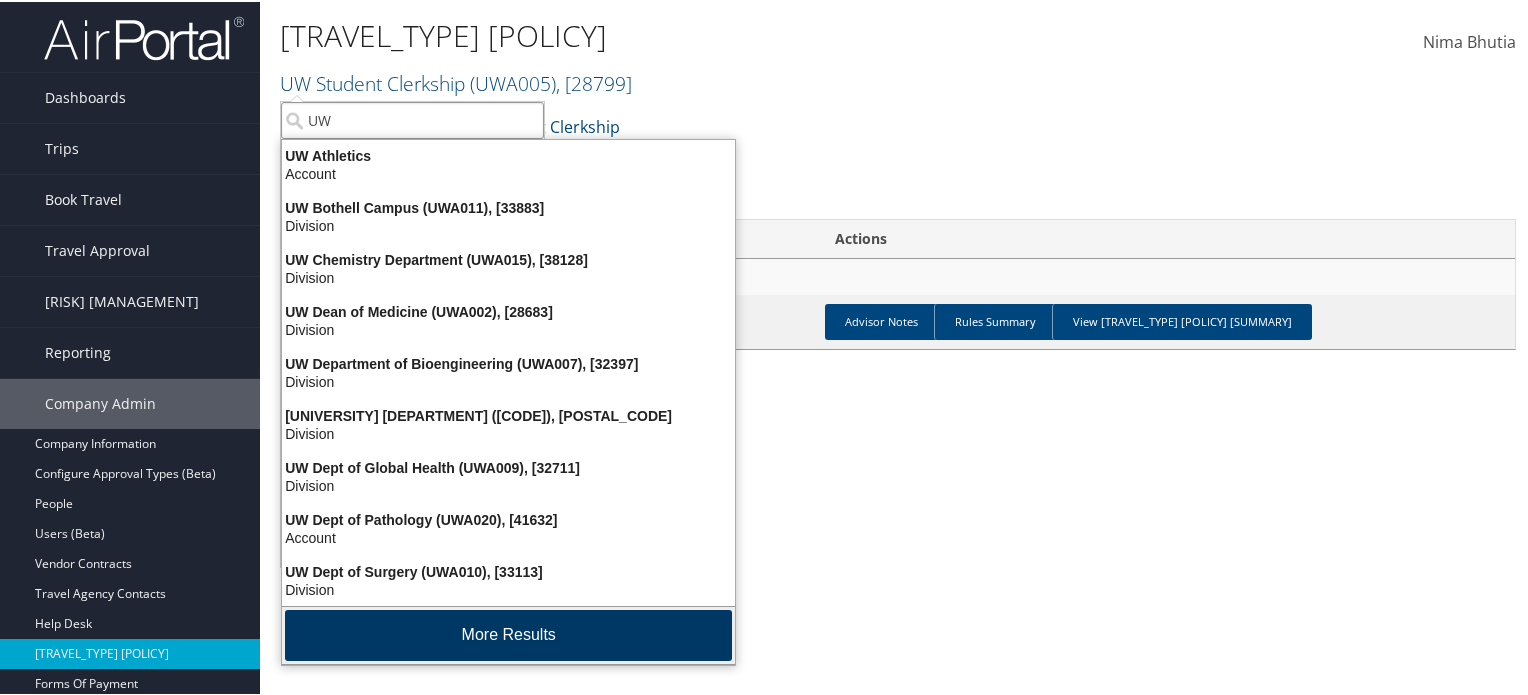 click on "More Results" at bounding box center [508, 633] 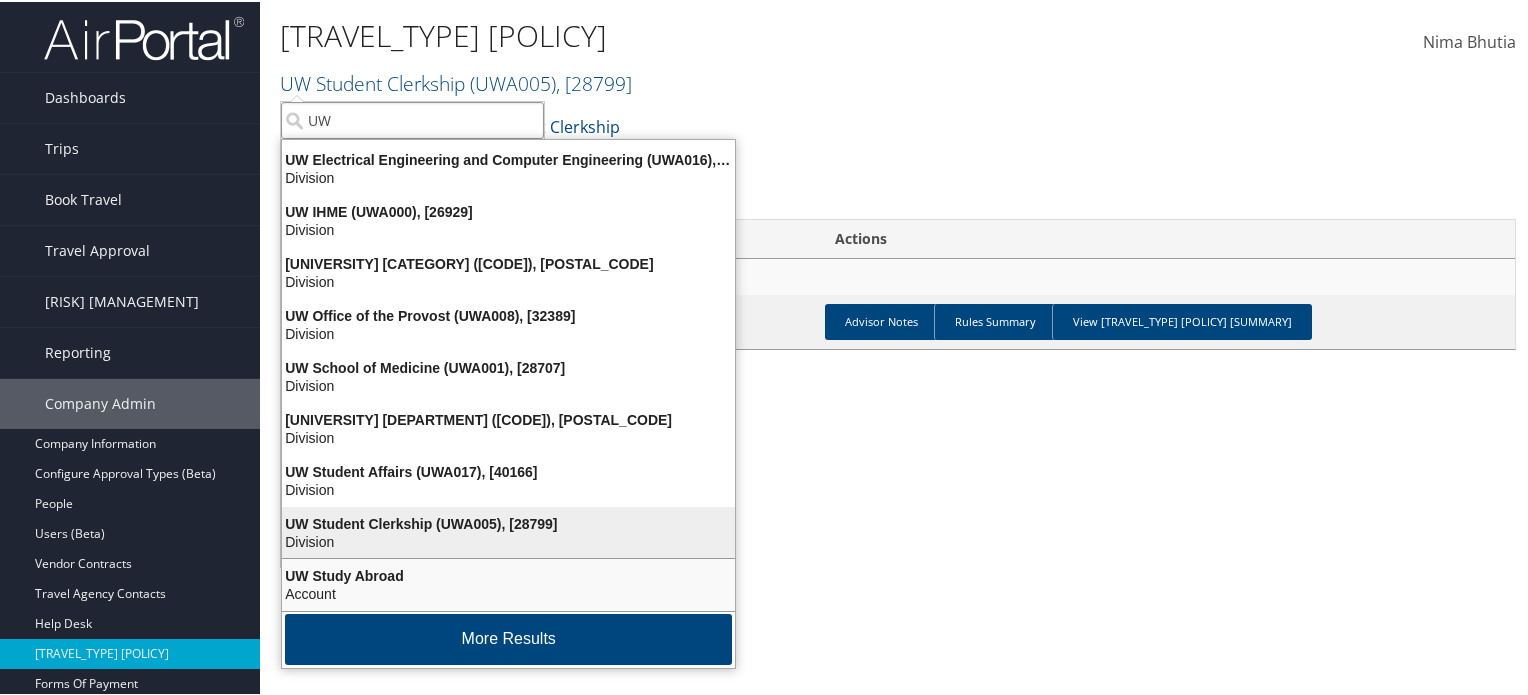scroll, scrollTop: 470, scrollLeft: 0, axis: vertical 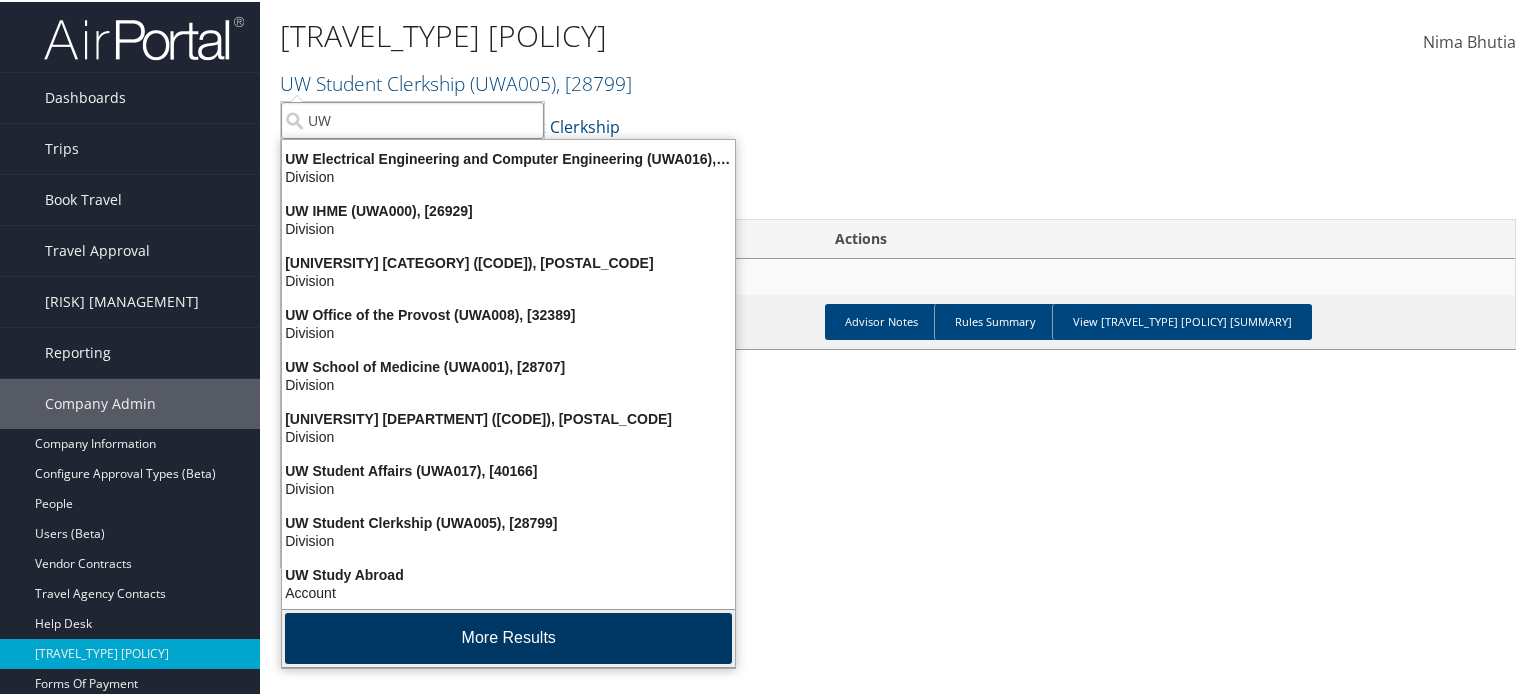 click on "More Results" at bounding box center (508, 636) 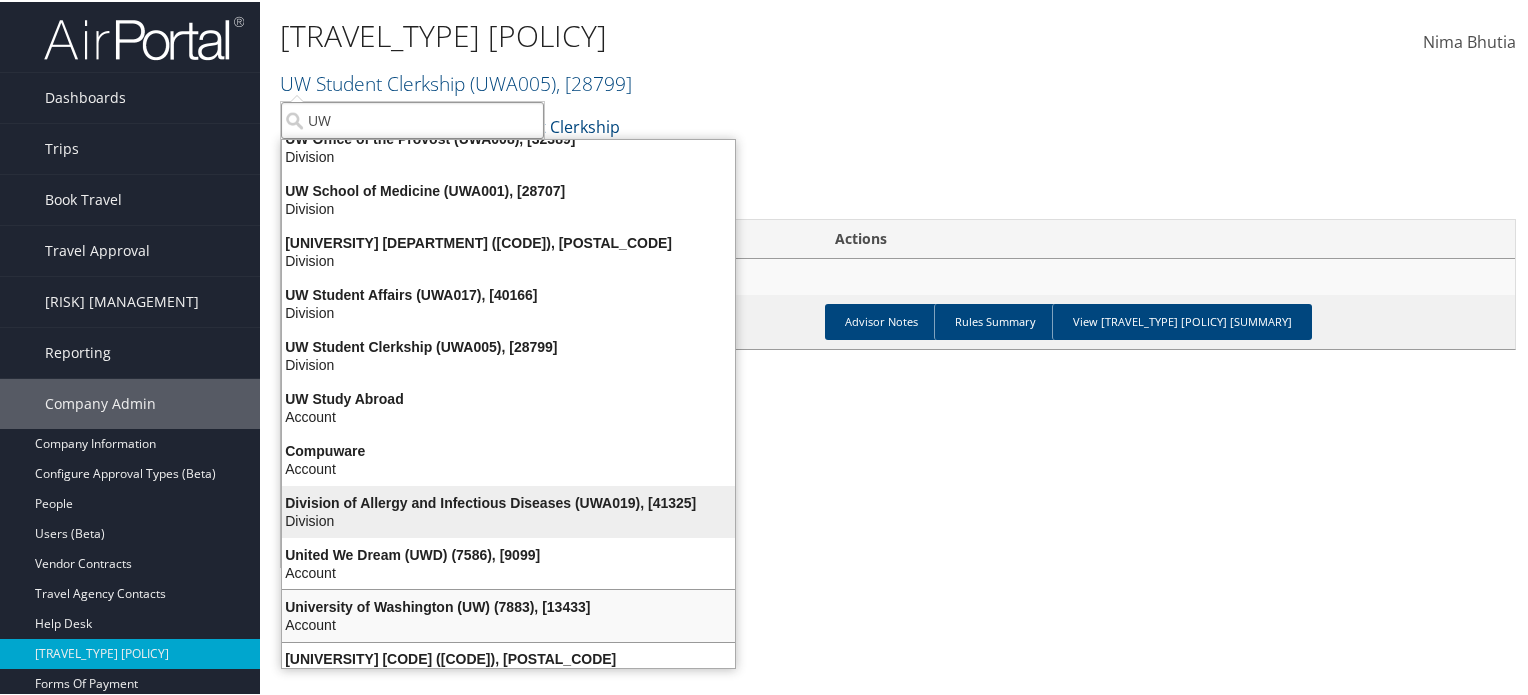 scroll, scrollTop: 673, scrollLeft: 0, axis: vertical 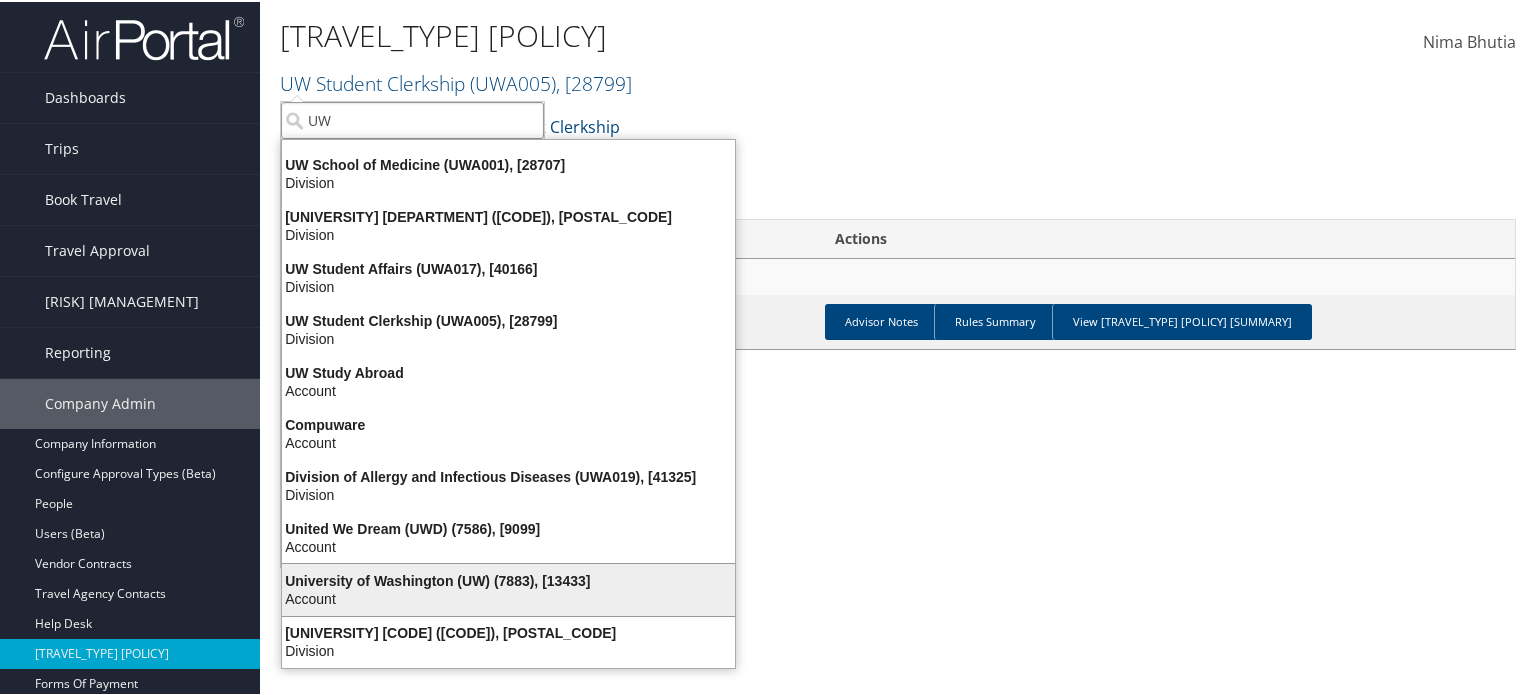 click on "Account" at bounding box center [508, 579] 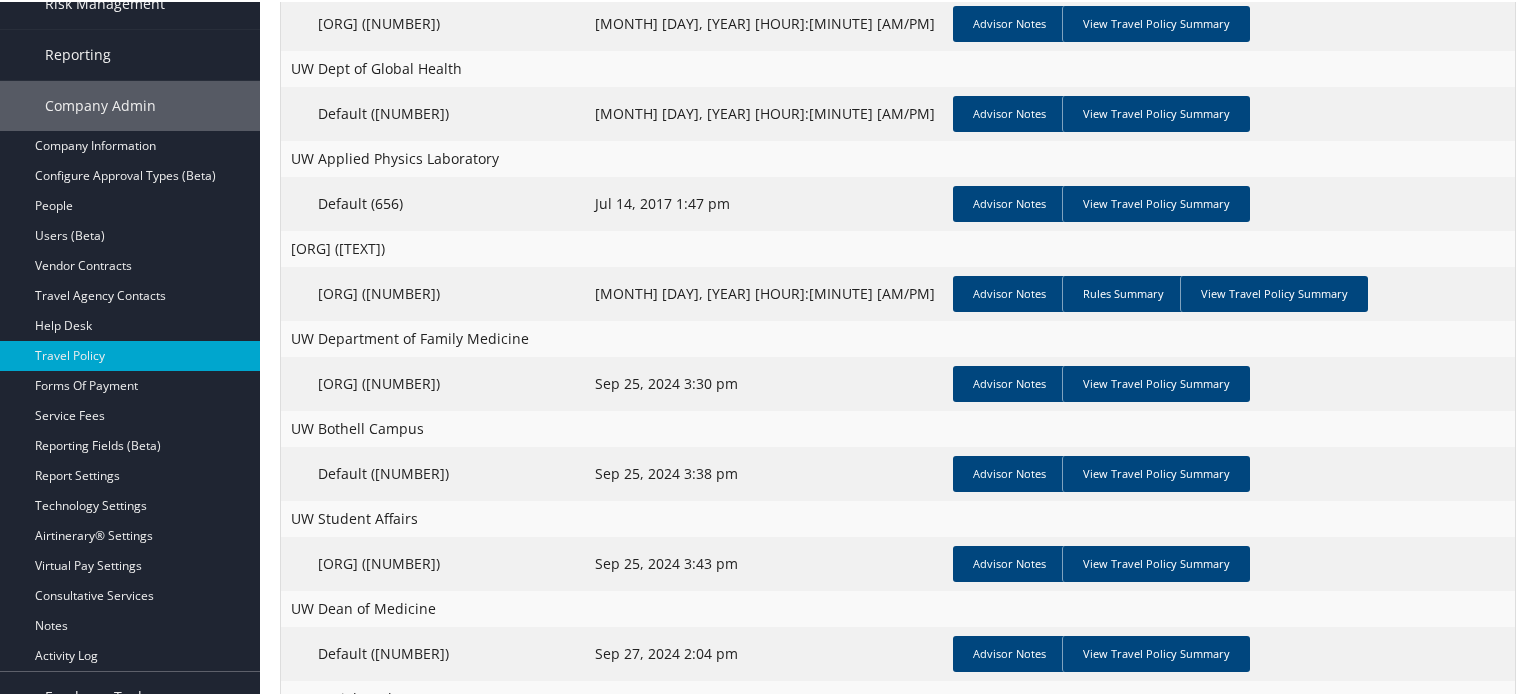 scroll, scrollTop: 400, scrollLeft: 0, axis: vertical 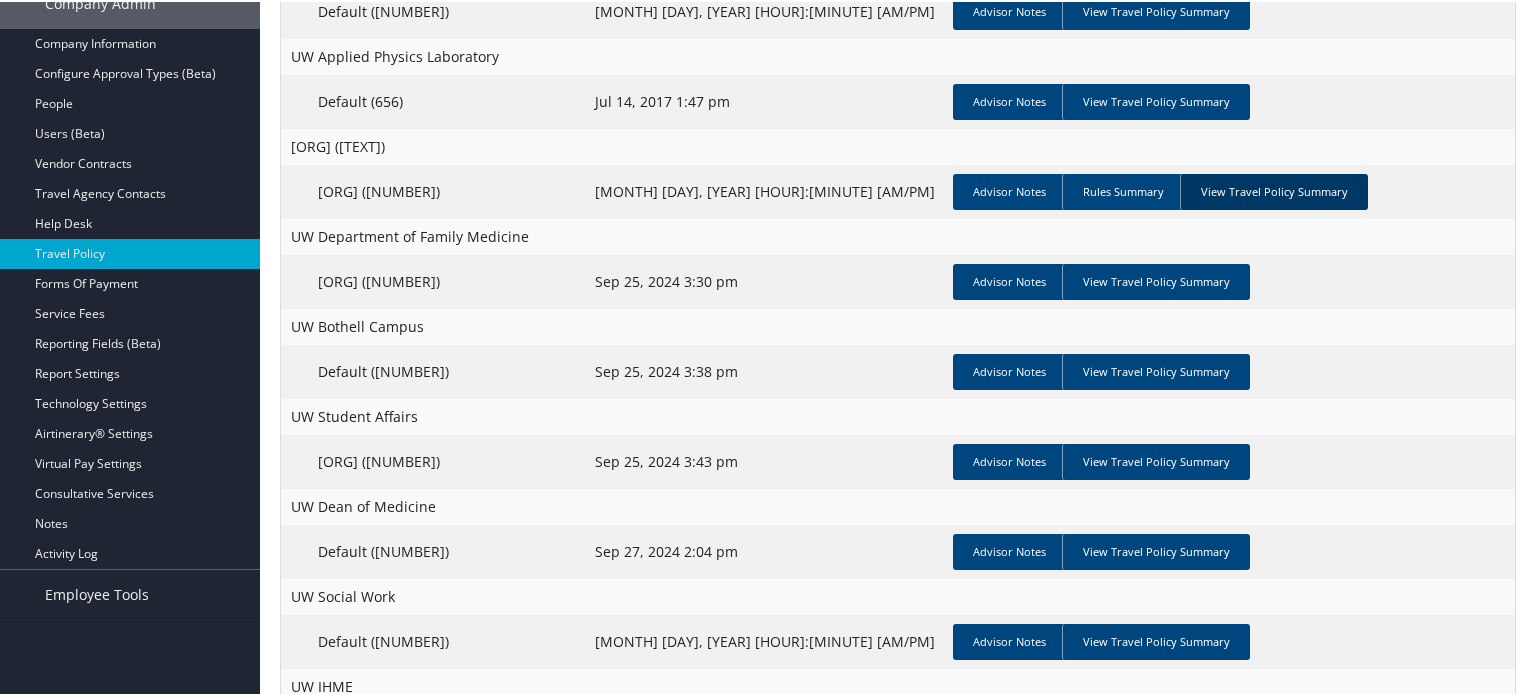 click on "View Travel Policy Summary" at bounding box center [1156, 10] 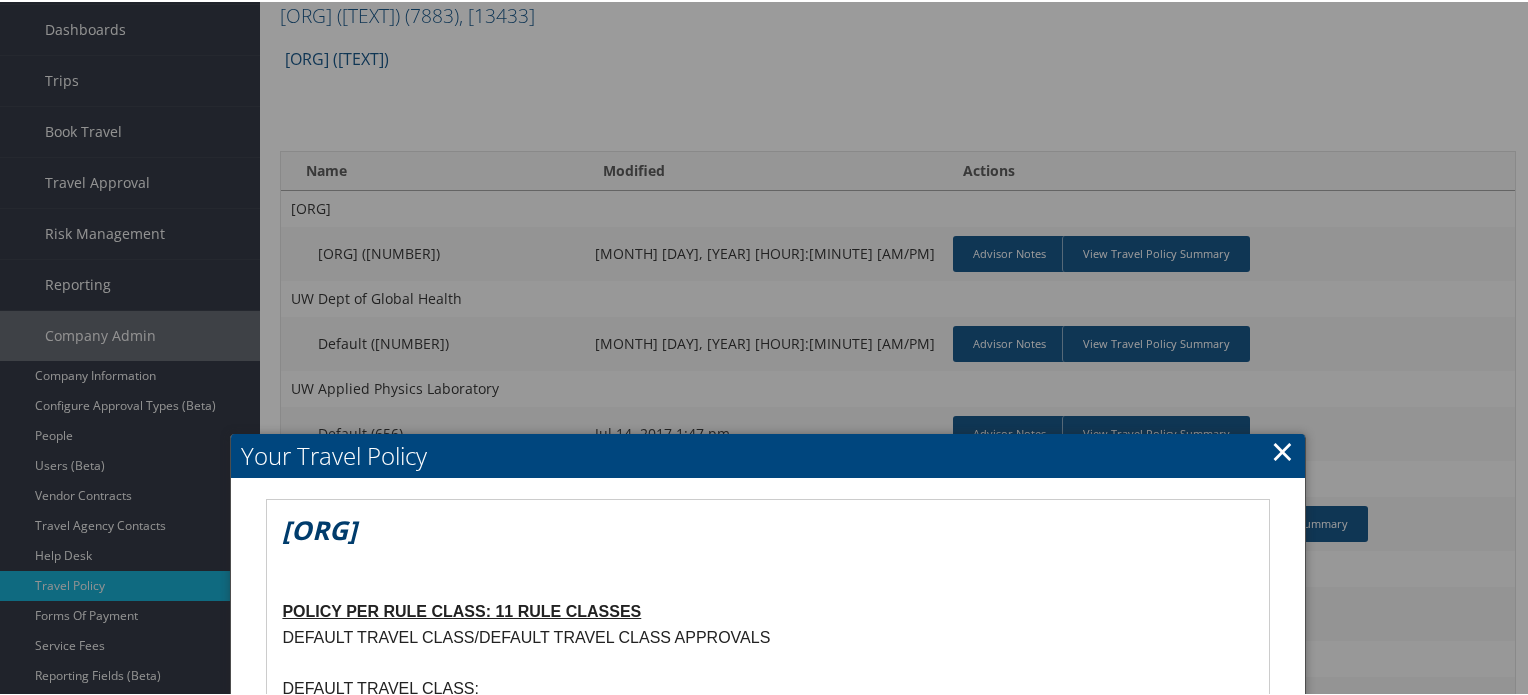 scroll, scrollTop: 0, scrollLeft: 0, axis: both 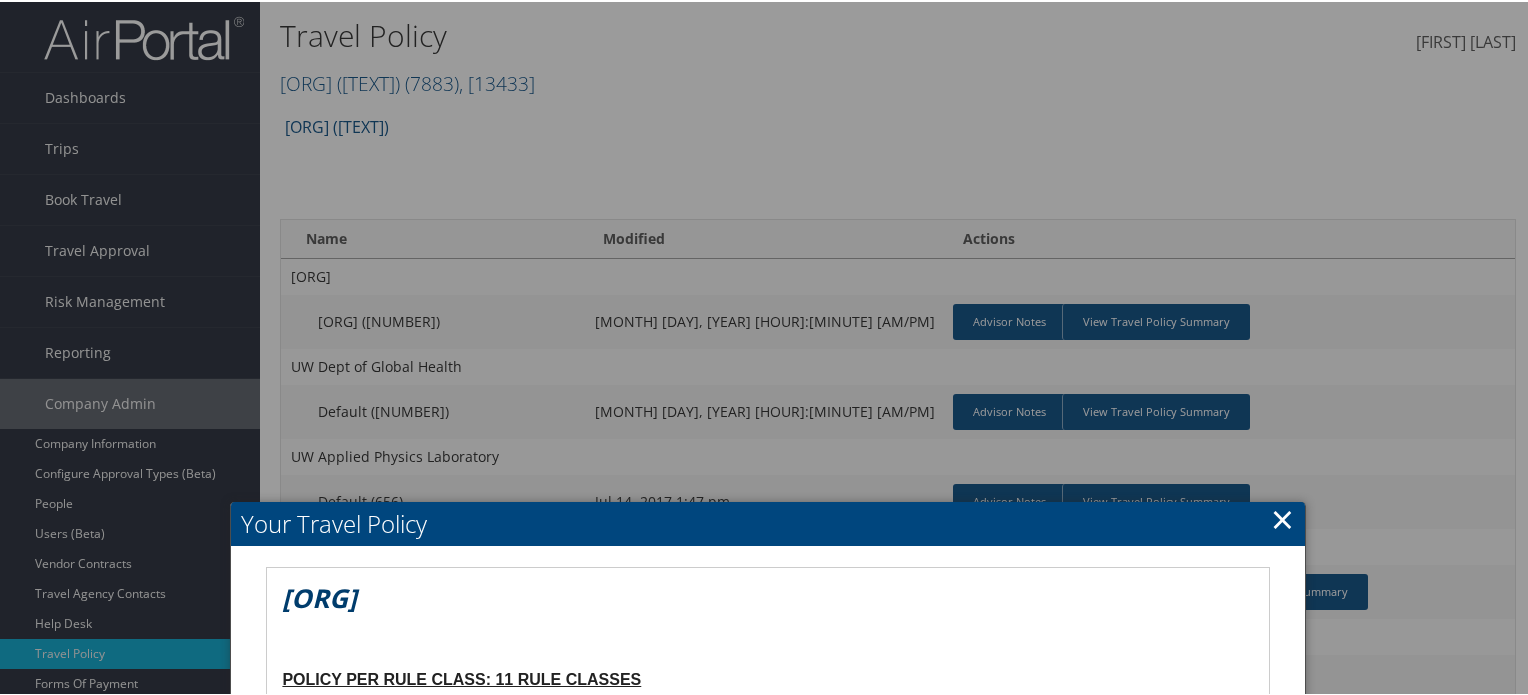 click on "×" at bounding box center (1282, 517) 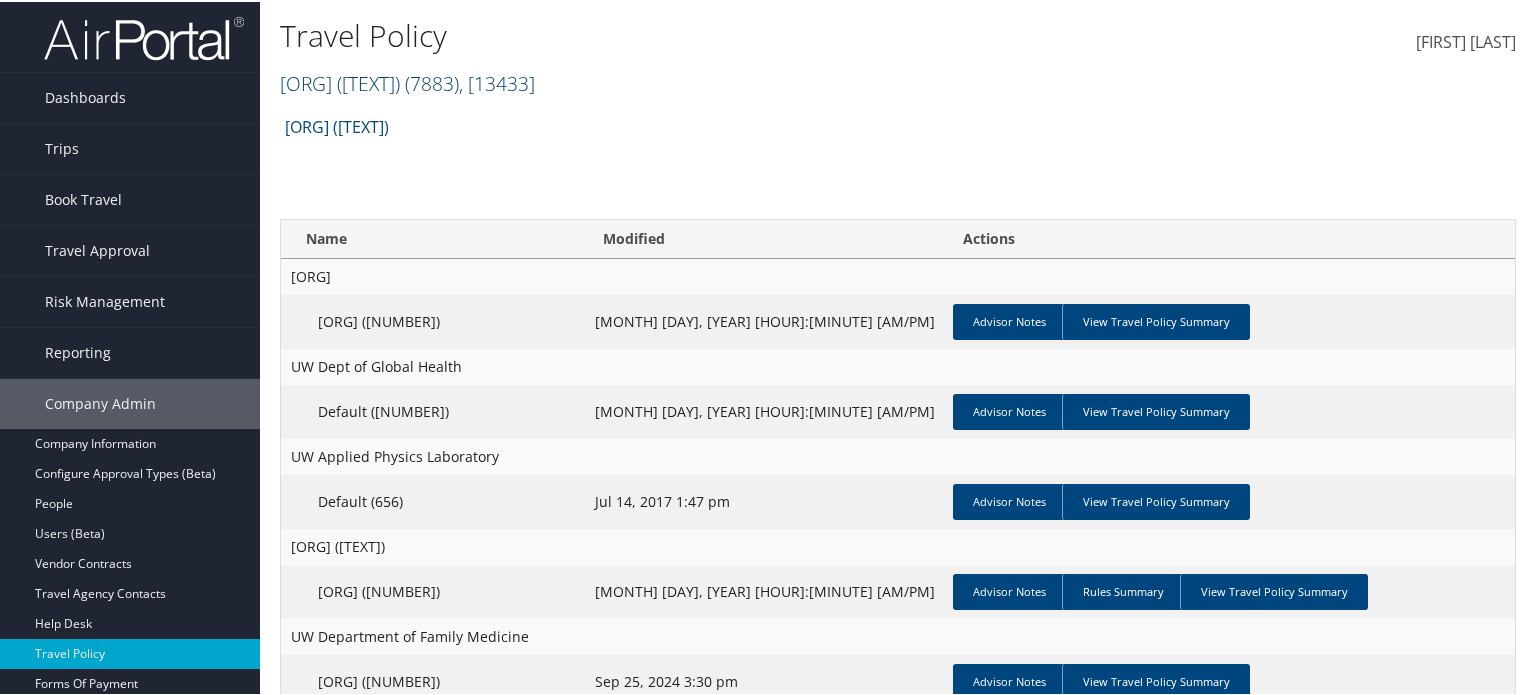 click at bounding box center (535, 81) 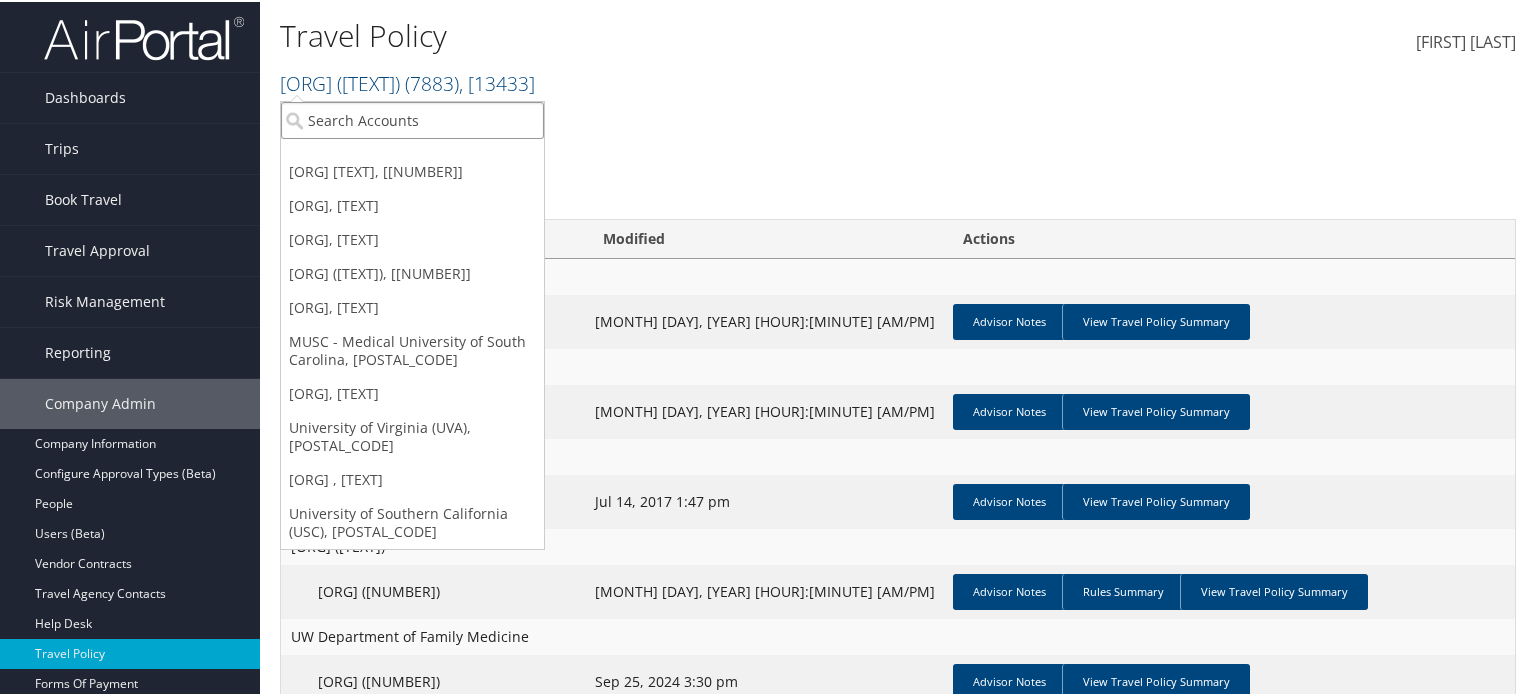 click at bounding box center (412, 118) 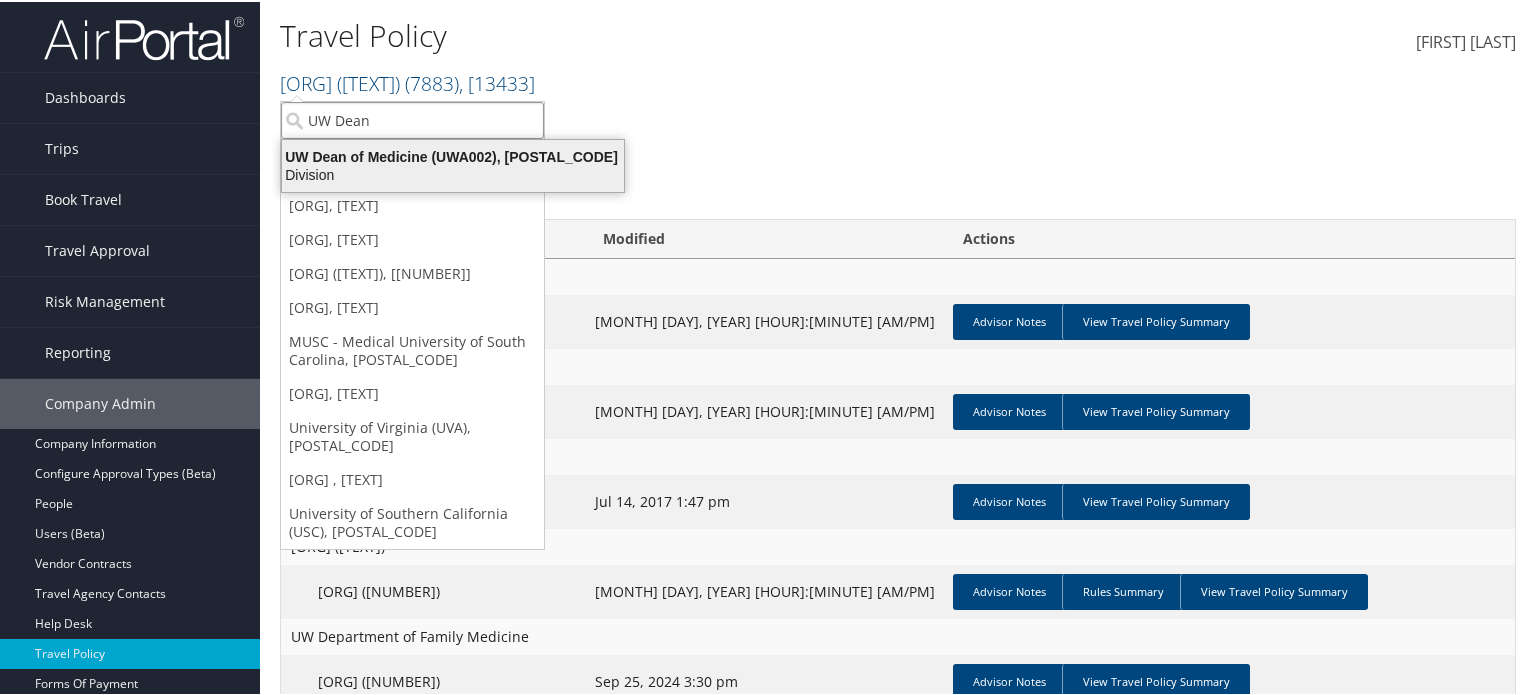click on "Division" at bounding box center (453, 155) 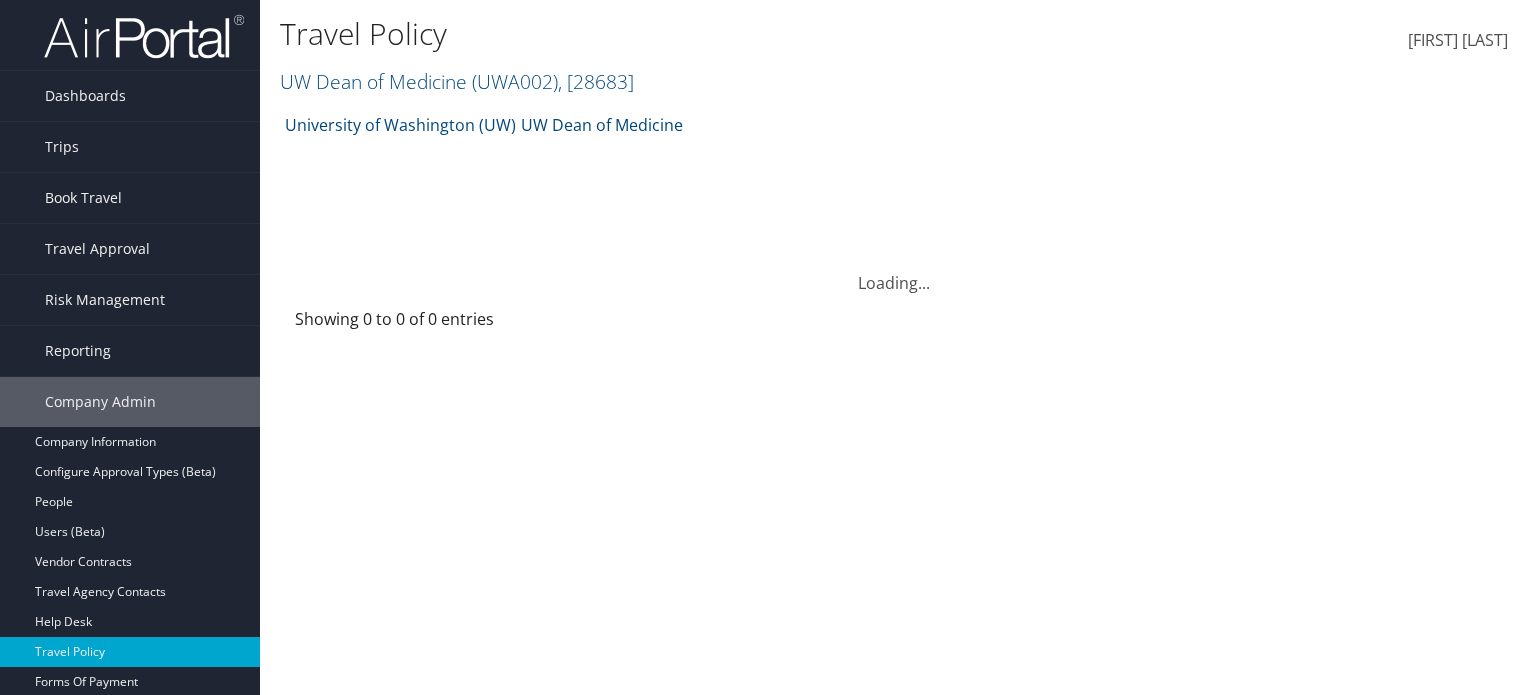 scroll, scrollTop: 0, scrollLeft: 0, axis: both 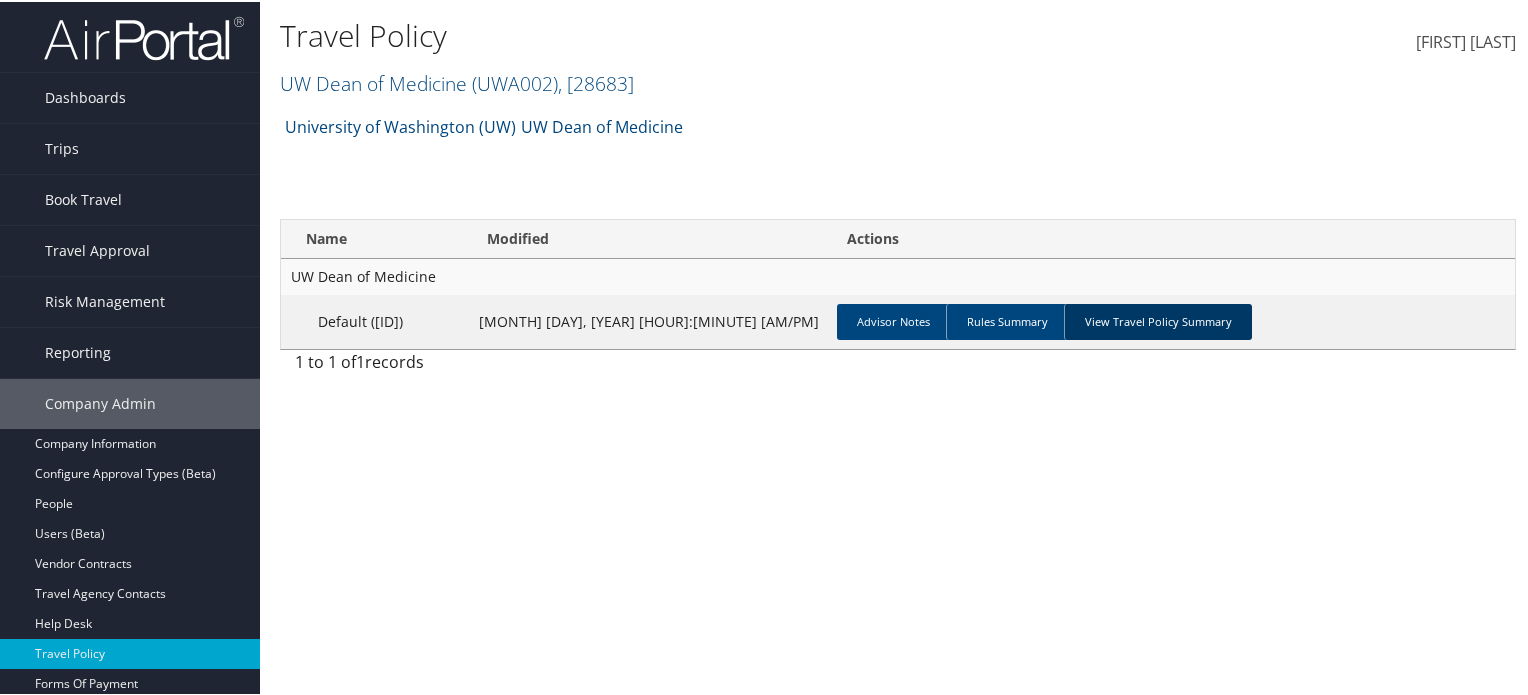 click on "View Travel Policy Summary" at bounding box center [1158, 320] 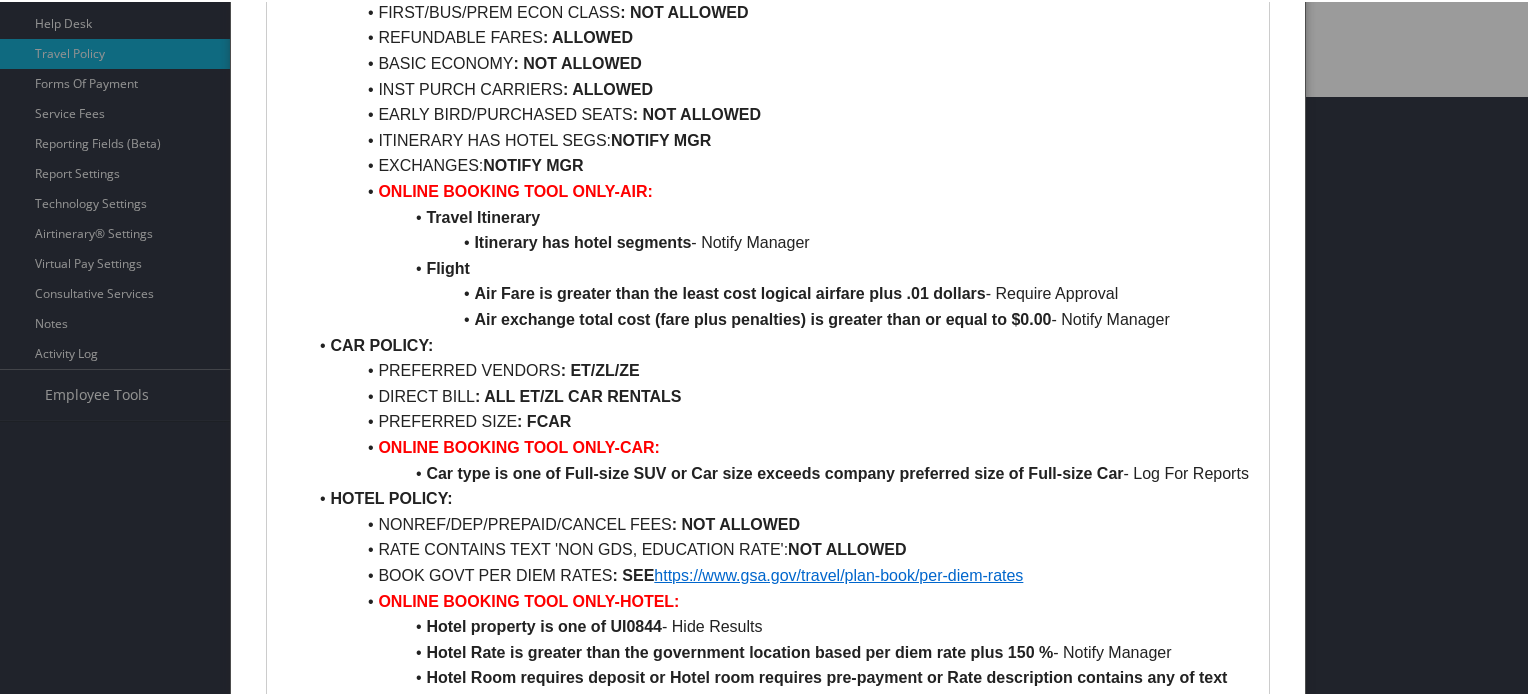scroll, scrollTop: 0, scrollLeft: 0, axis: both 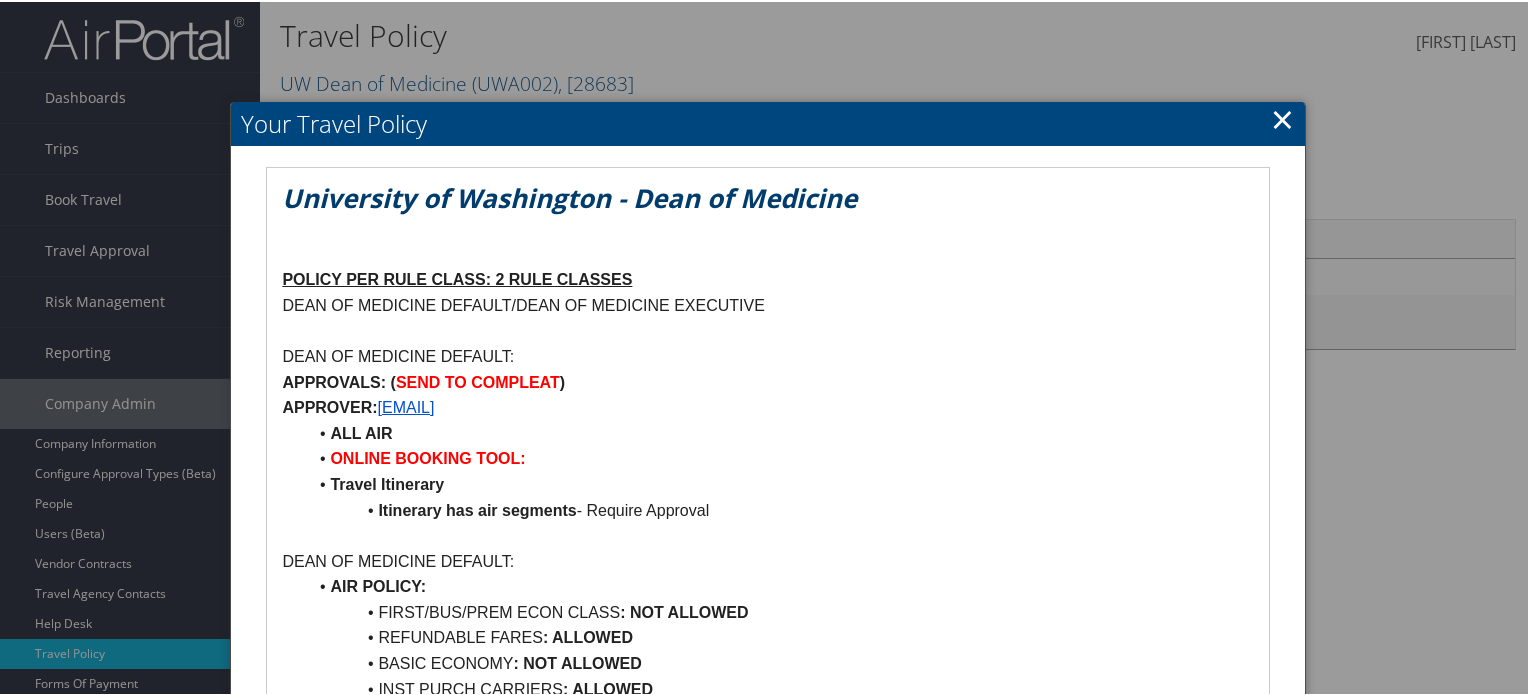 click on "×" at bounding box center (1282, 117) 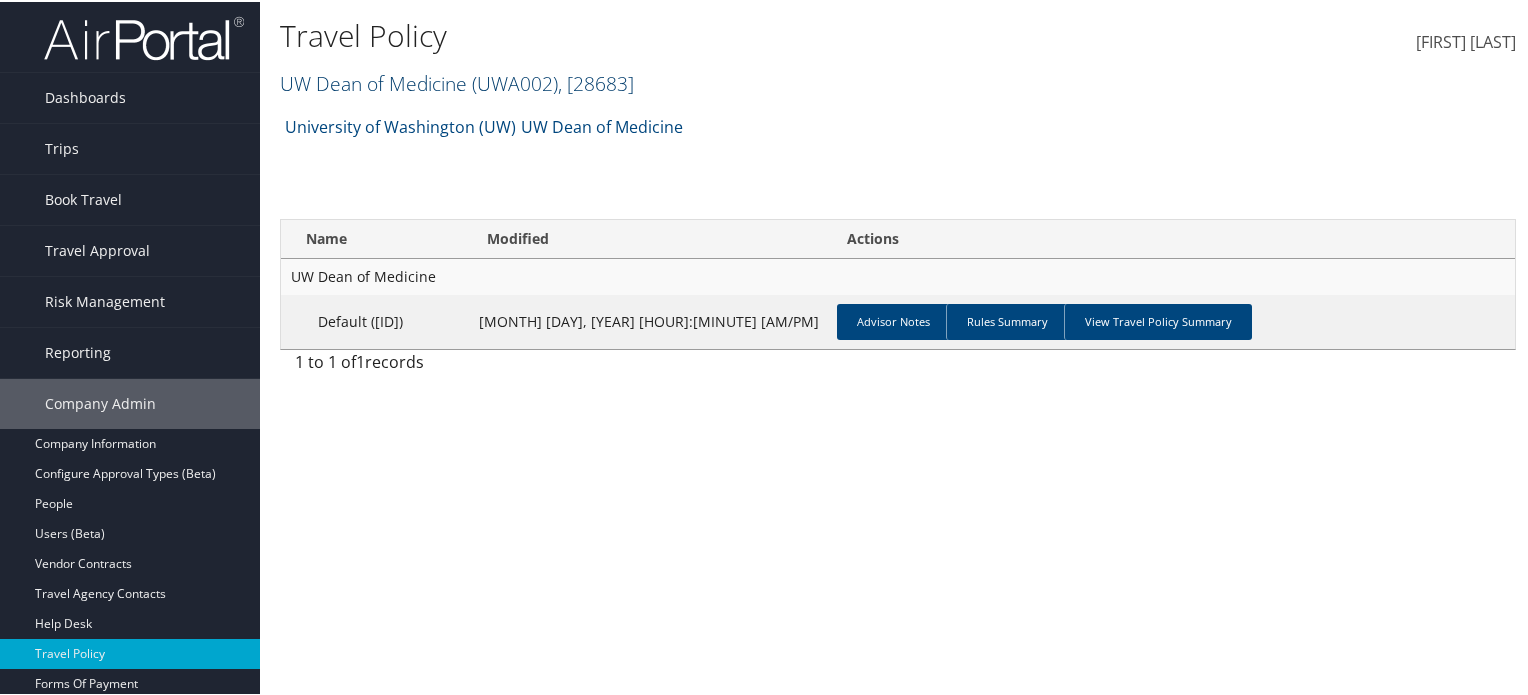 click at bounding box center [634, 81] 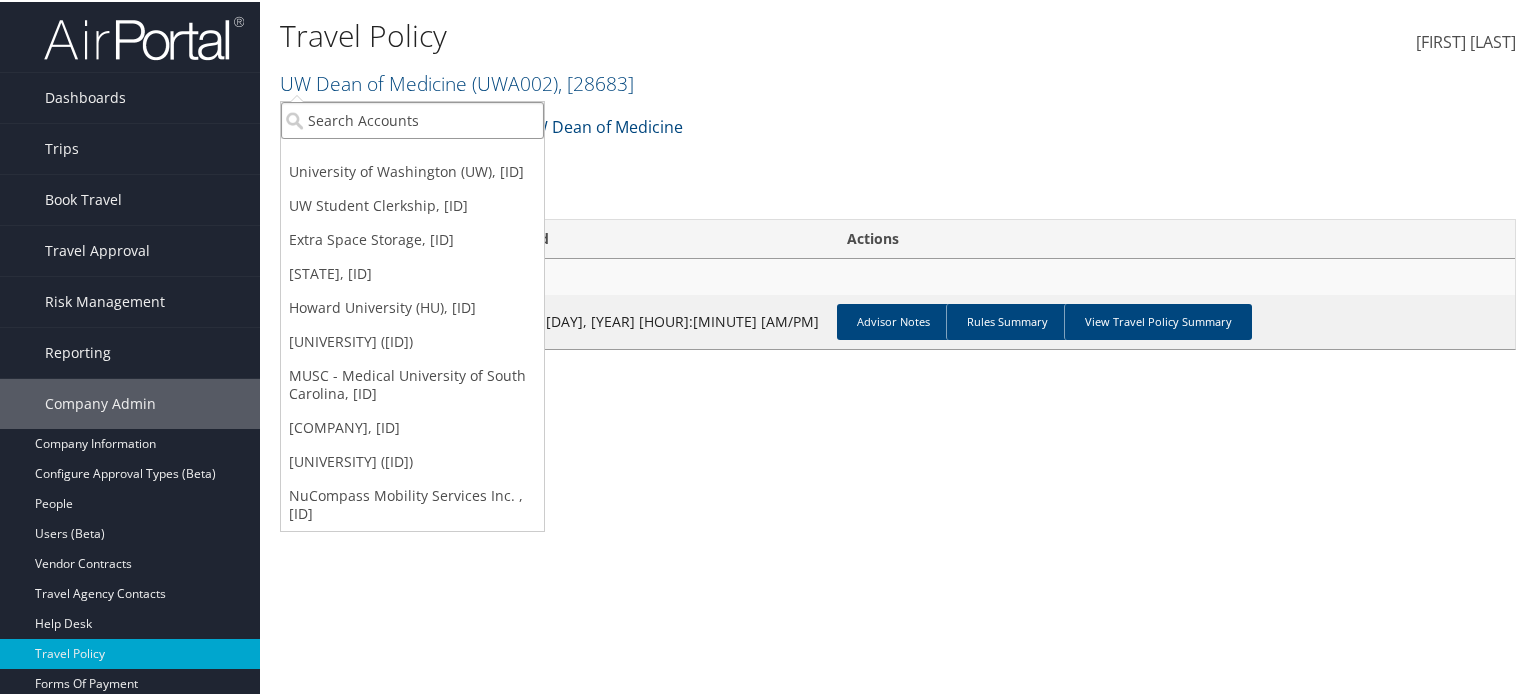 click at bounding box center (412, 118) 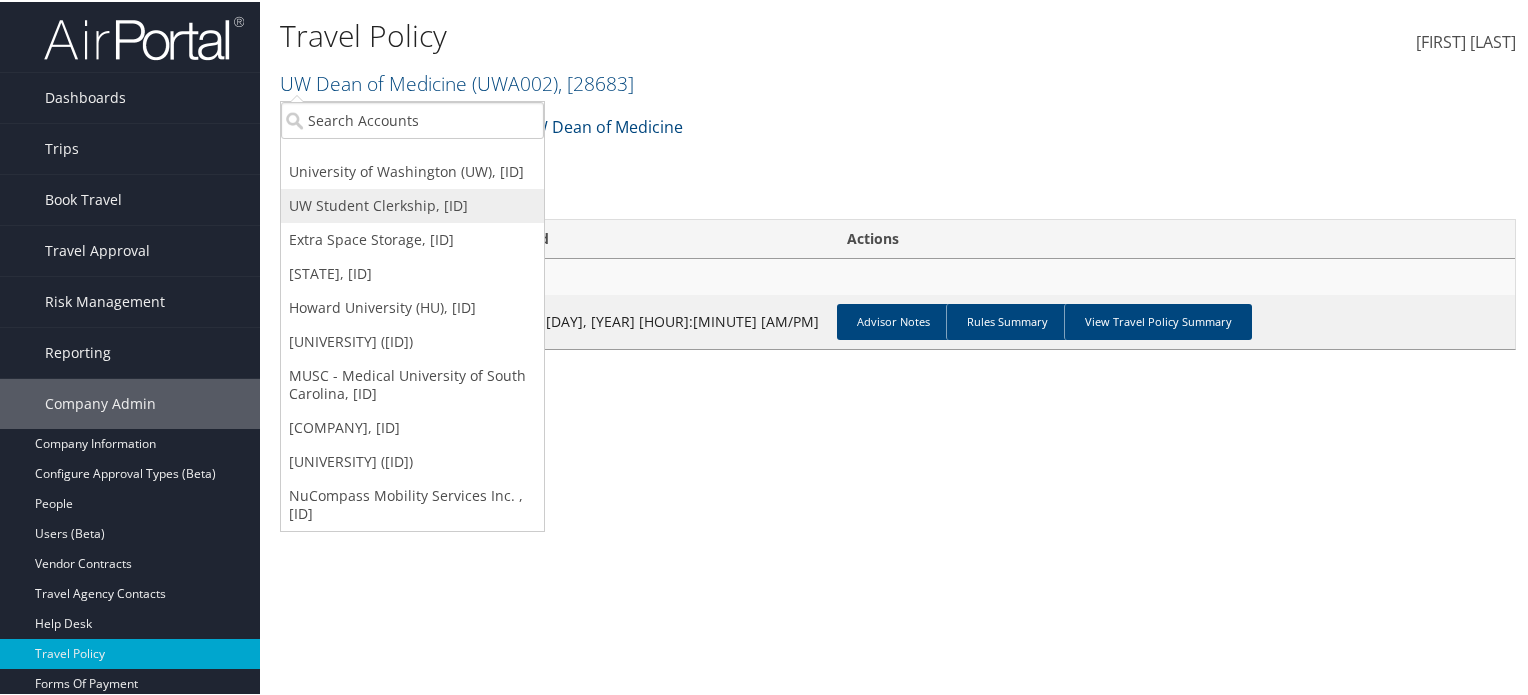 click on "UW Student Clerkship, [NUMBER]" at bounding box center (412, 170) 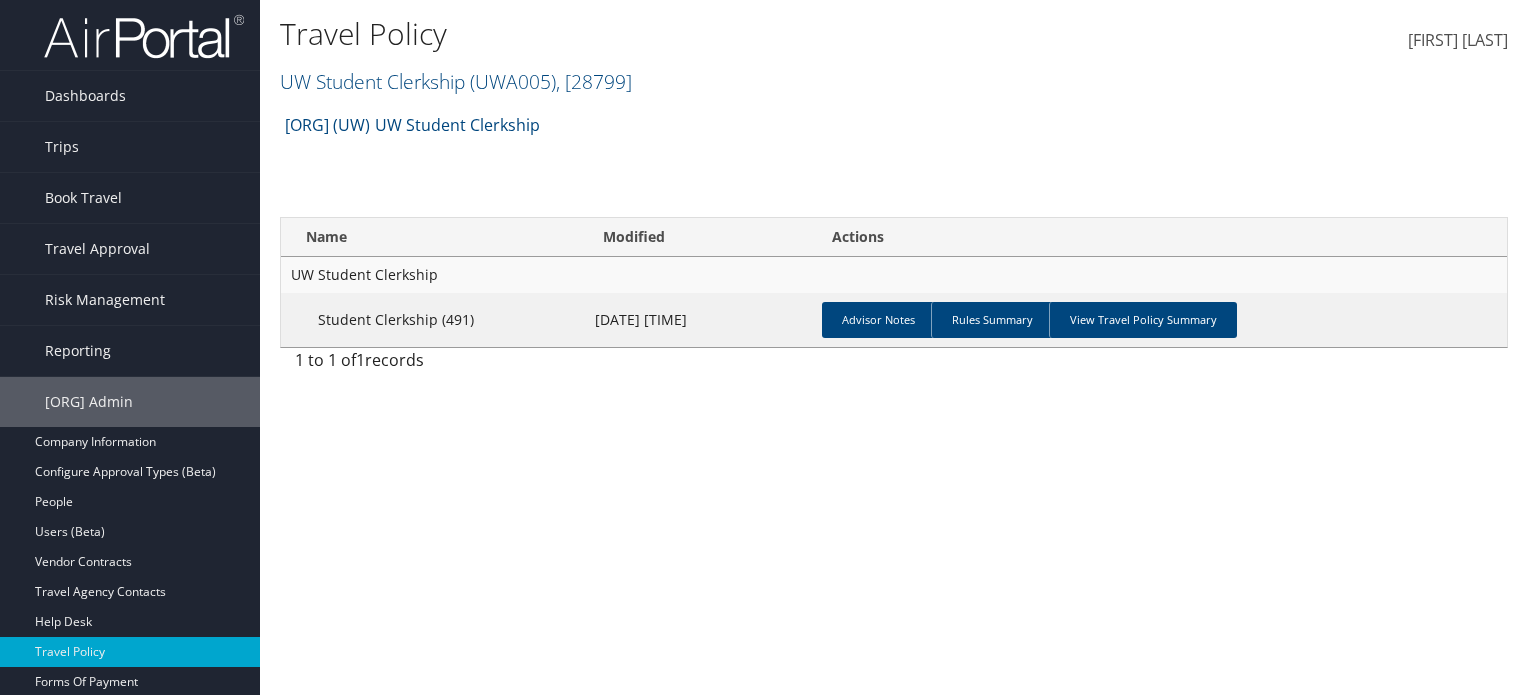 scroll, scrollTop: 0, scrollLeft: 0, axis: both 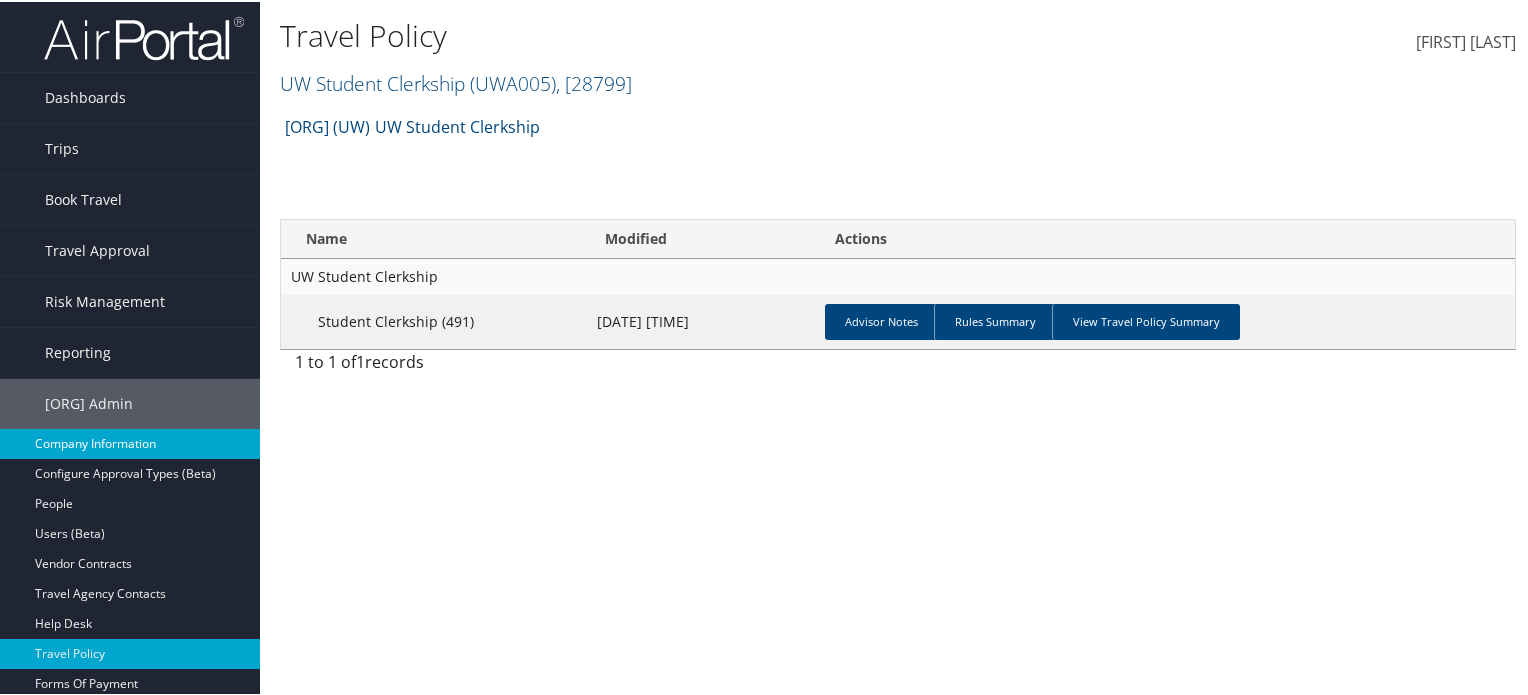 click on "Company Information" at bounding box center (130, 442) 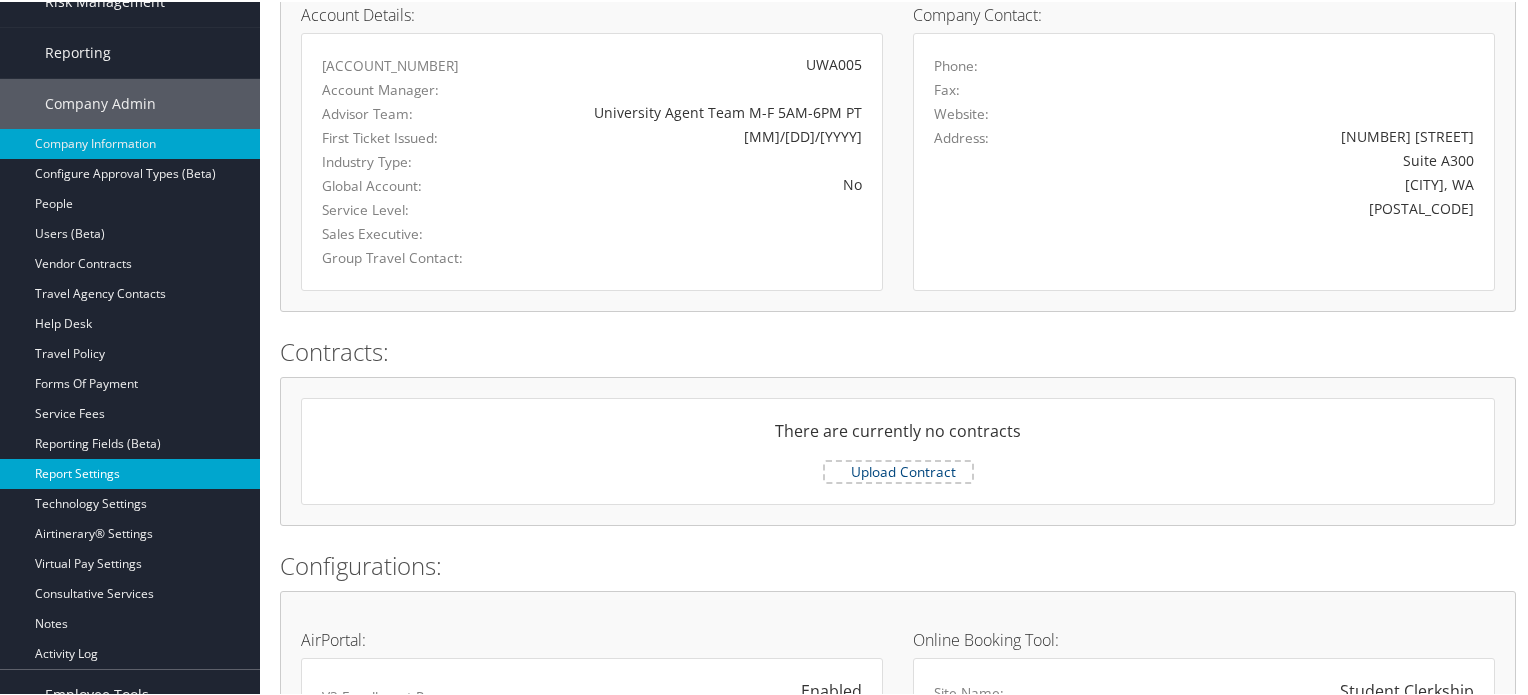 scroll, scrollTop: 400, scrollLeft: 0, axis: vertical 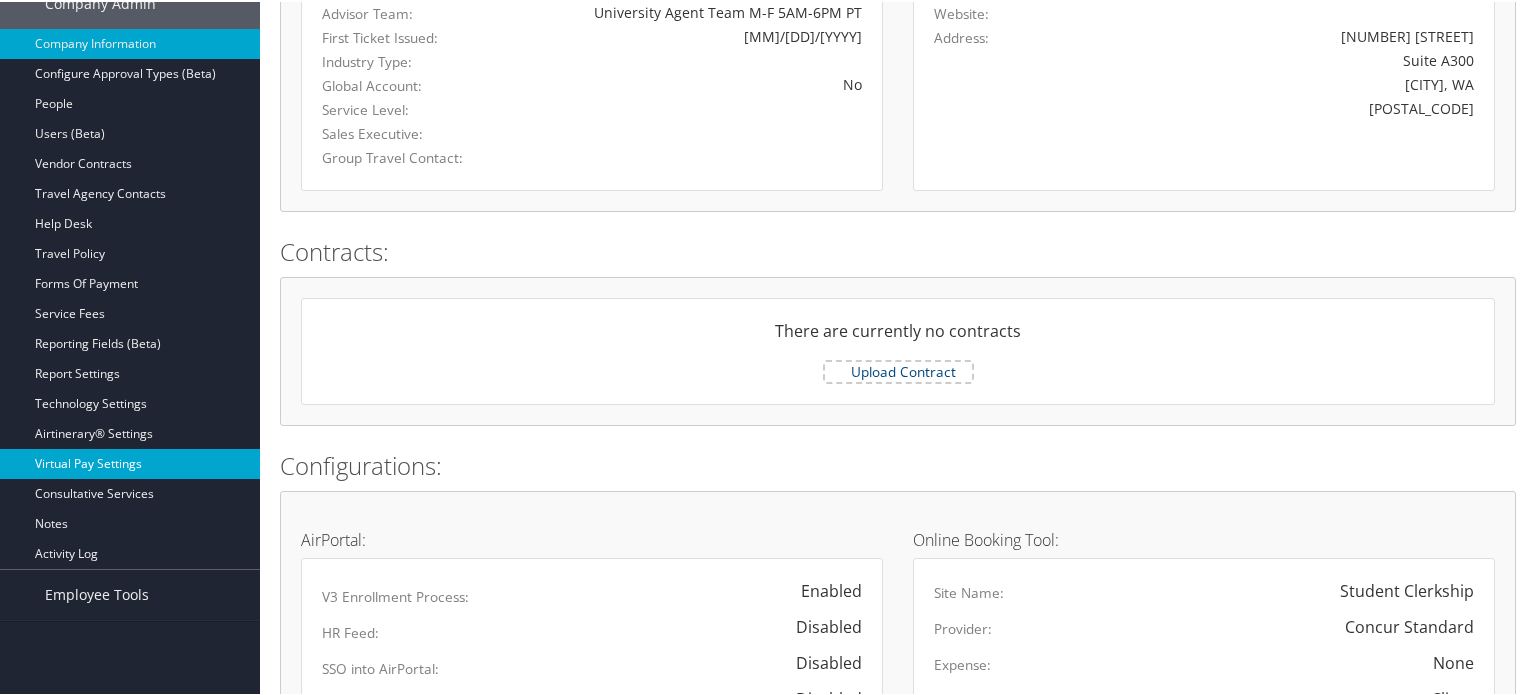click on "Virtual Pay Settings" at bounding box center (130, 462) 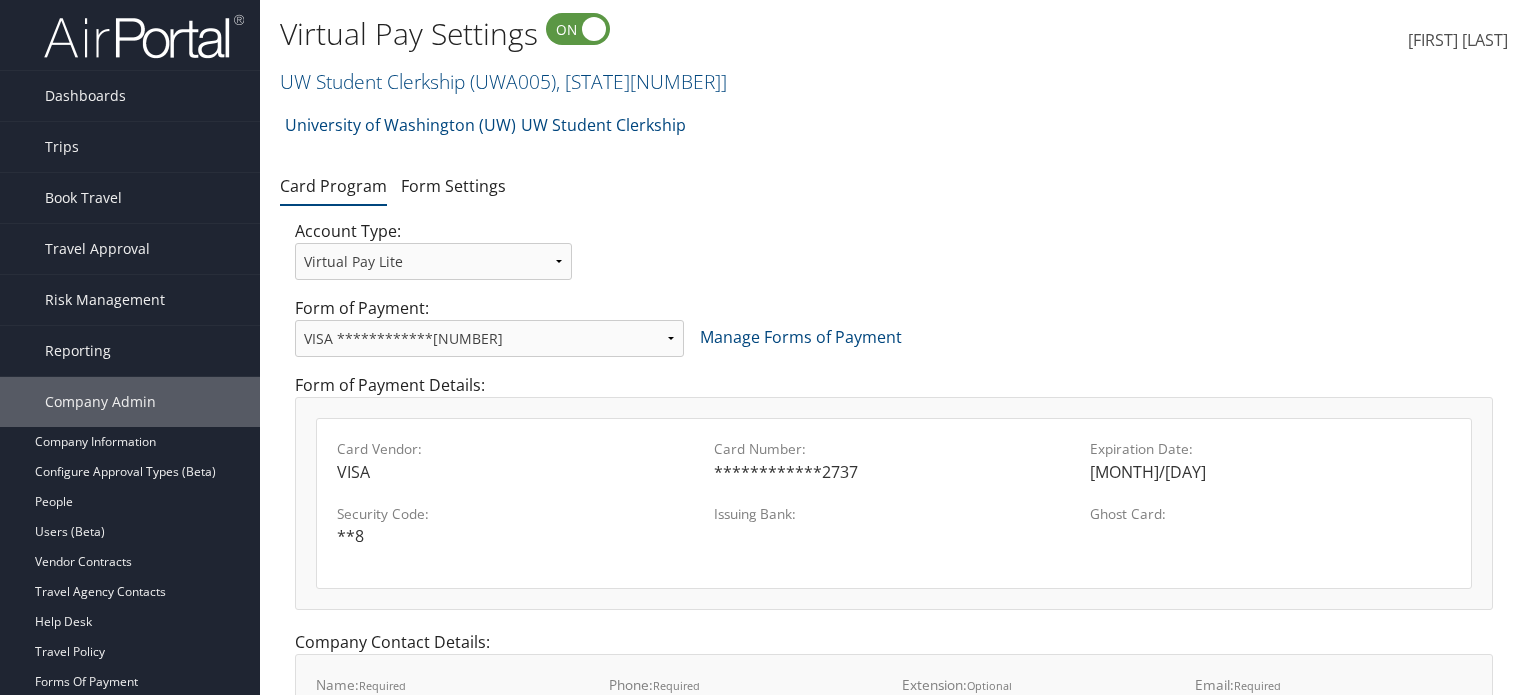 scroll, scrollTop: 0, scrollLeft: 0, axis: both 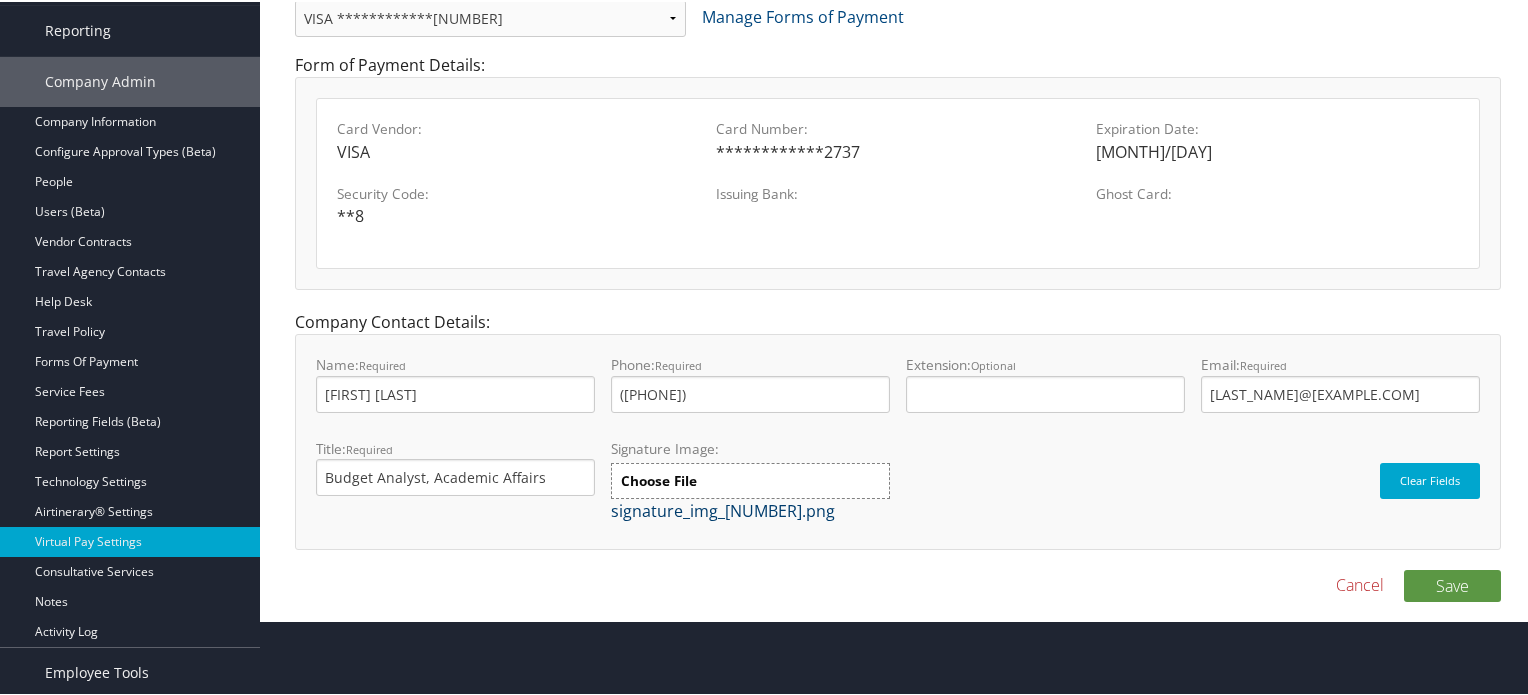 click on "signature_img_[NUMBER].png" at bounding box center [723, 509] 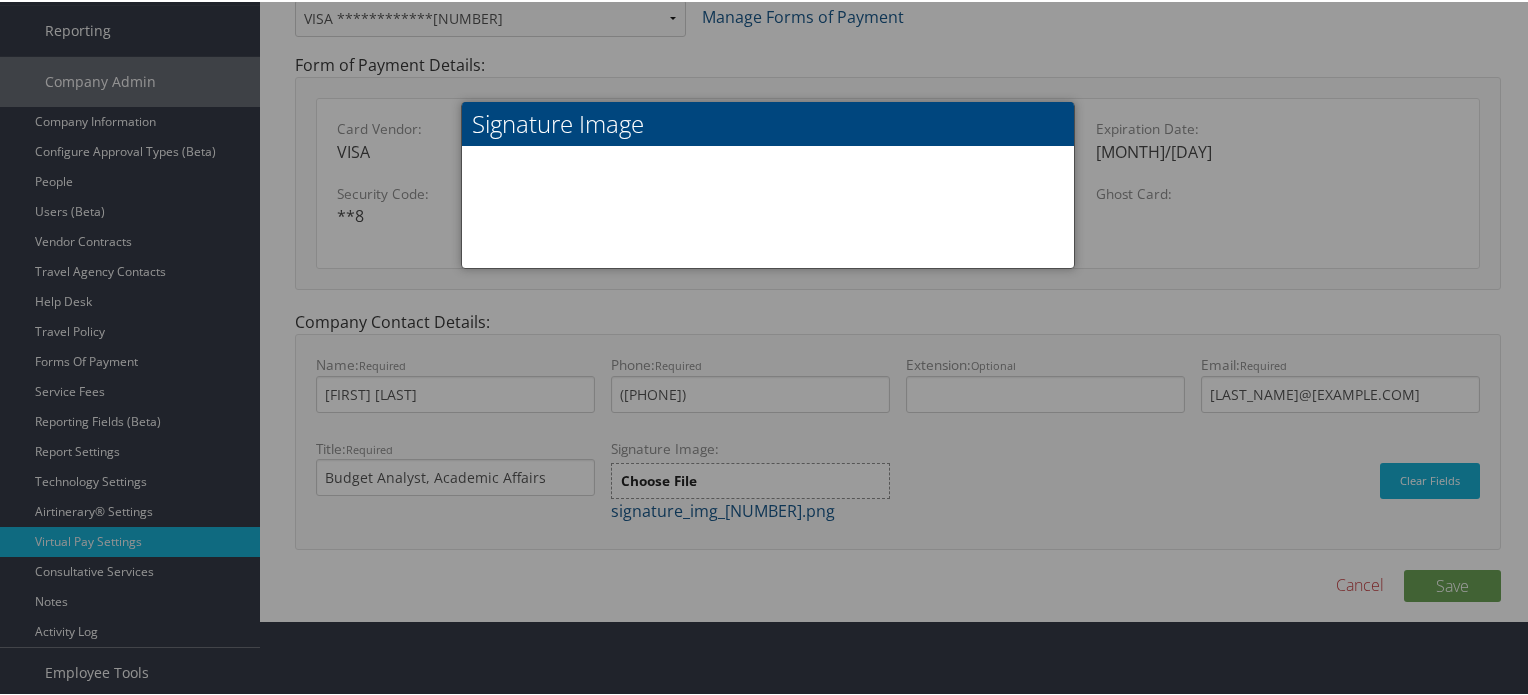 click at bounding box center [768, 347] 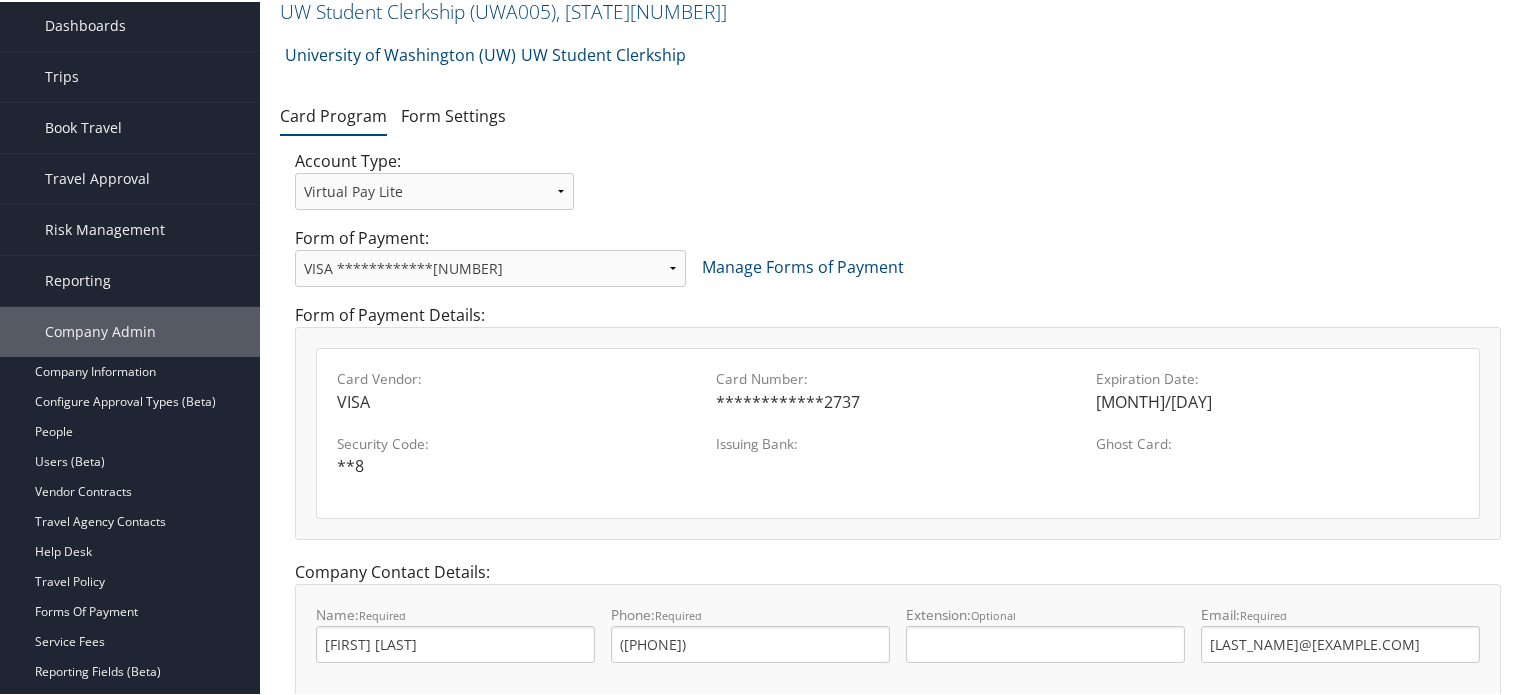 scroll, scrollTop: 52, scrollLeft: 0, axis: vertical 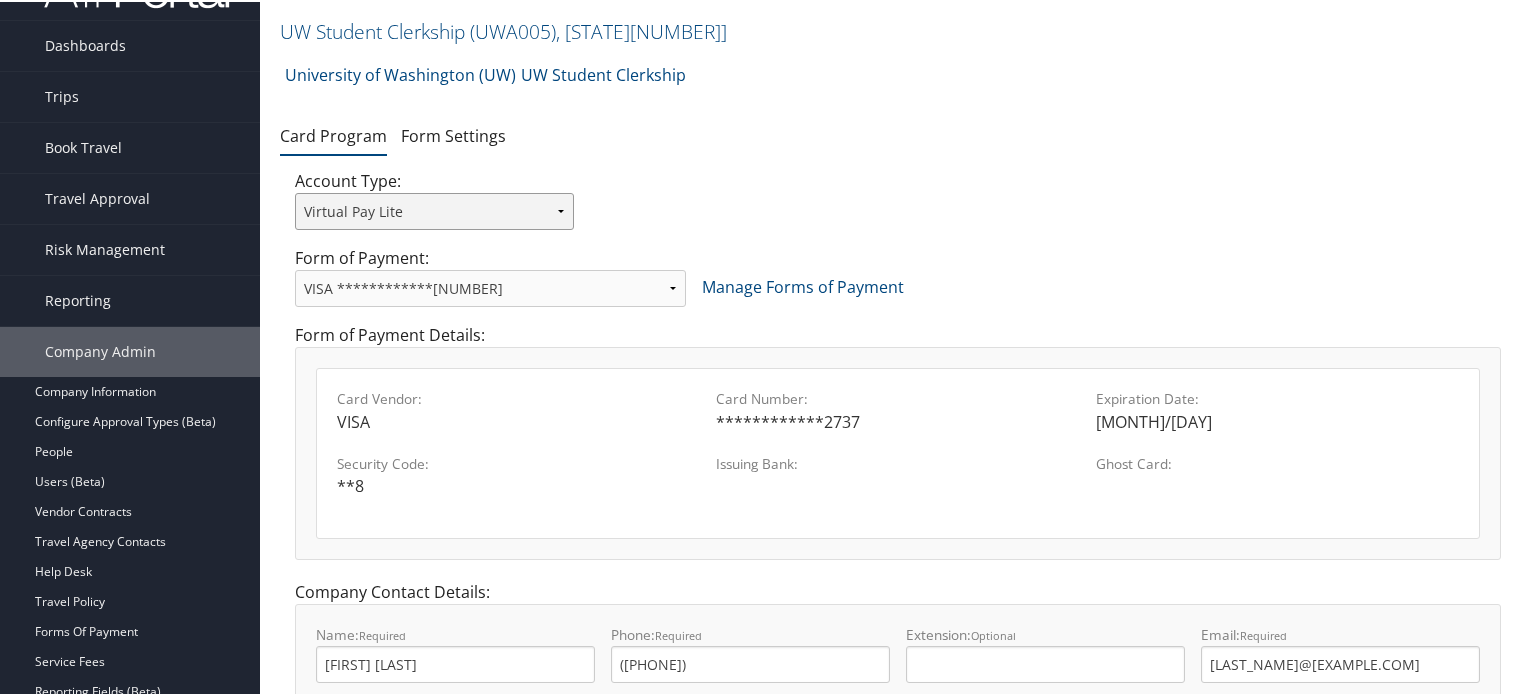click on "Select Virtual Pay Type...
Virtual Pay Lite
WEX
US Bank
Comdata
Airplus" at bounding box center (434, 209) 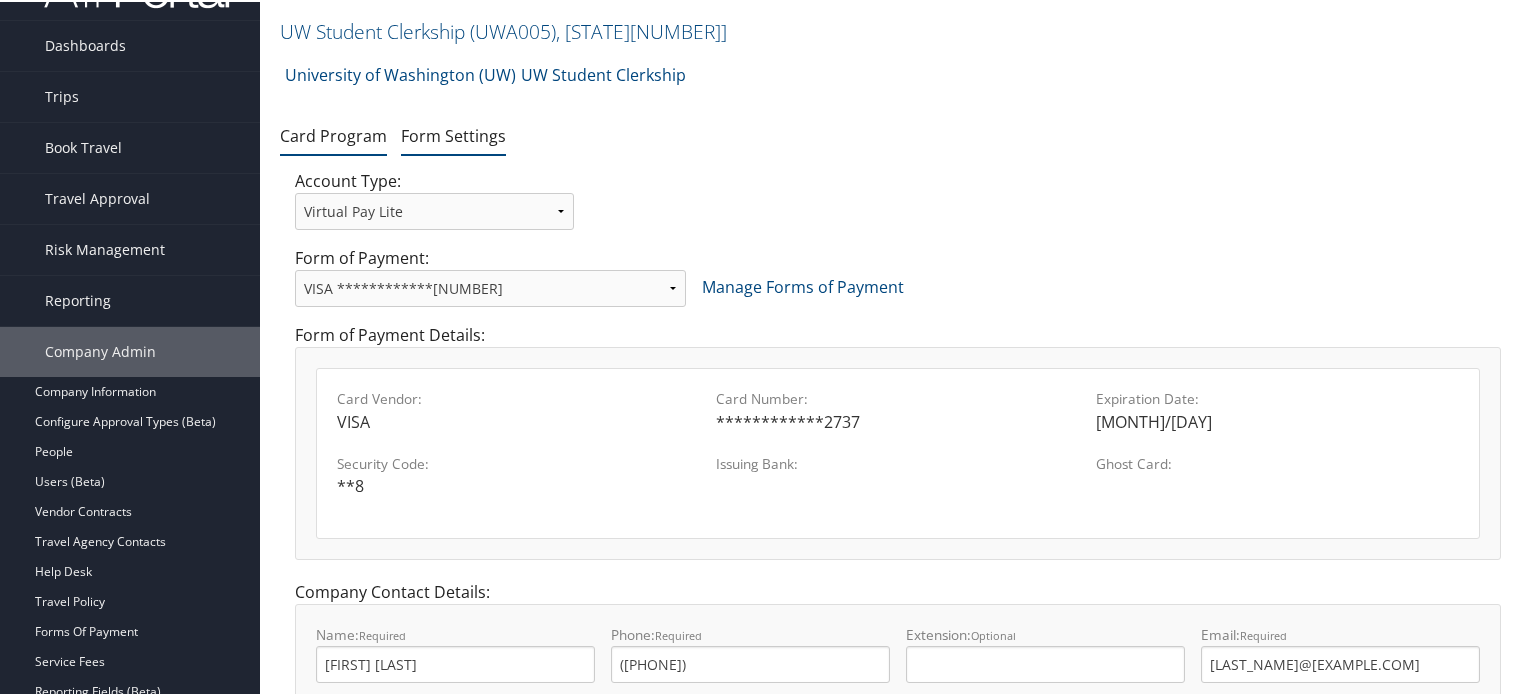 click on "Form Settings" at bounding box center (453, 134) 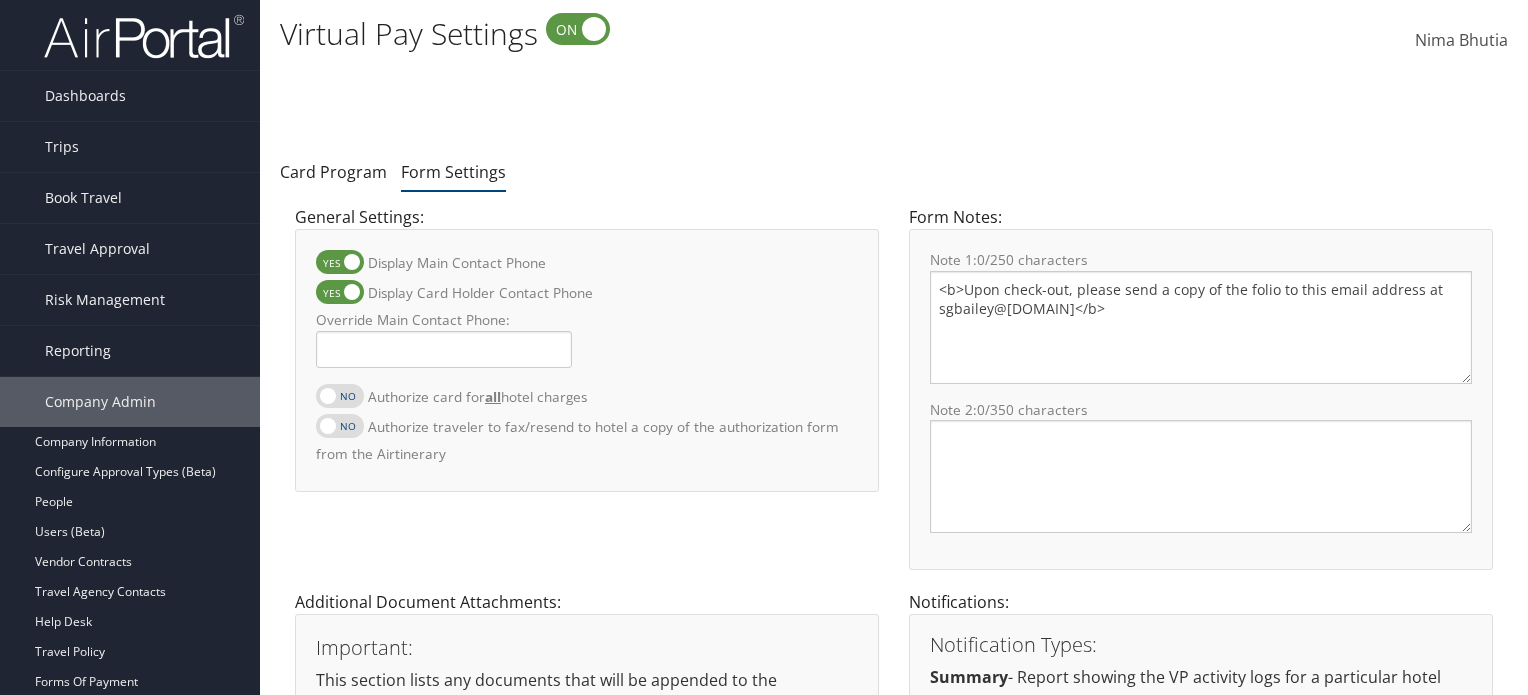 scroll, scrollTop: 0, scrollLeft: 0, axis: both 